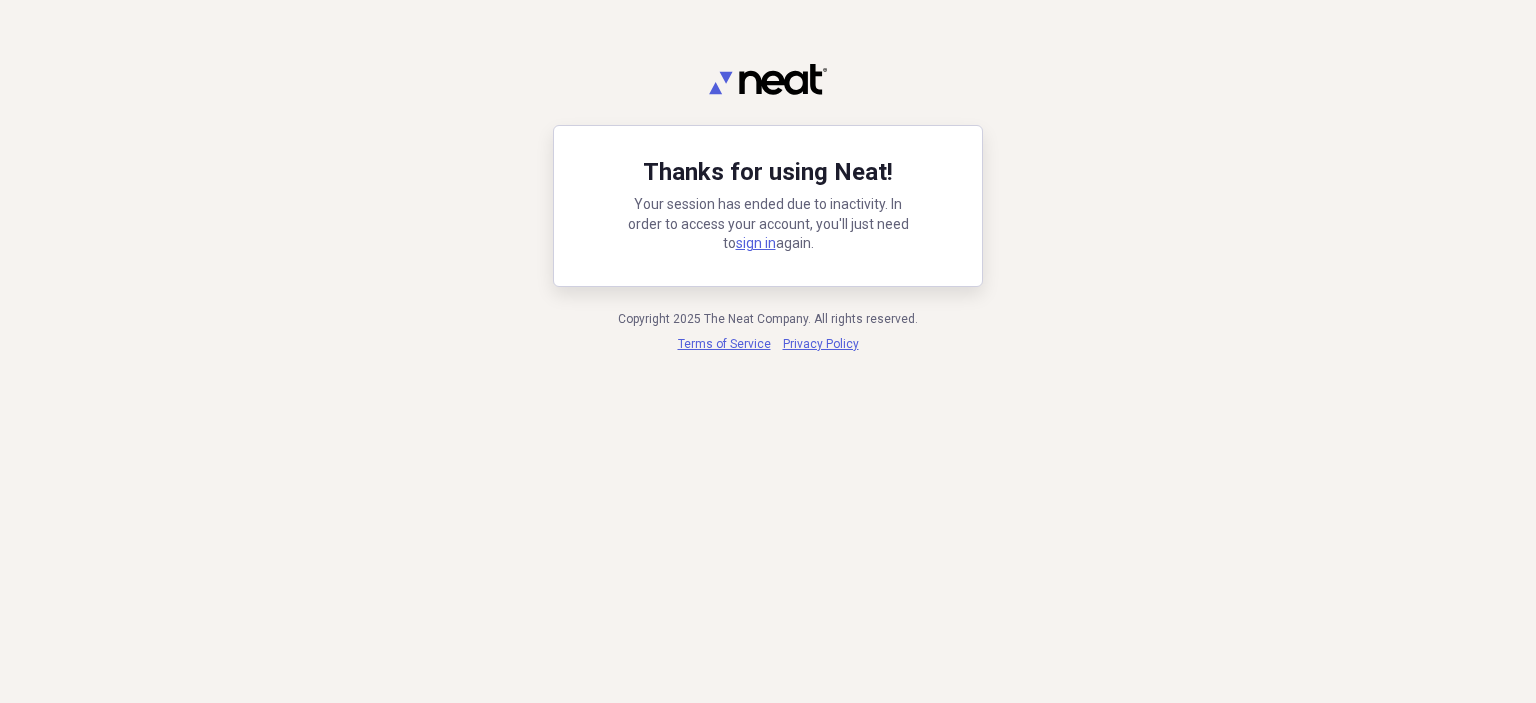 scroll, scrollTop: 0, scrollLeft: 0, axis: both 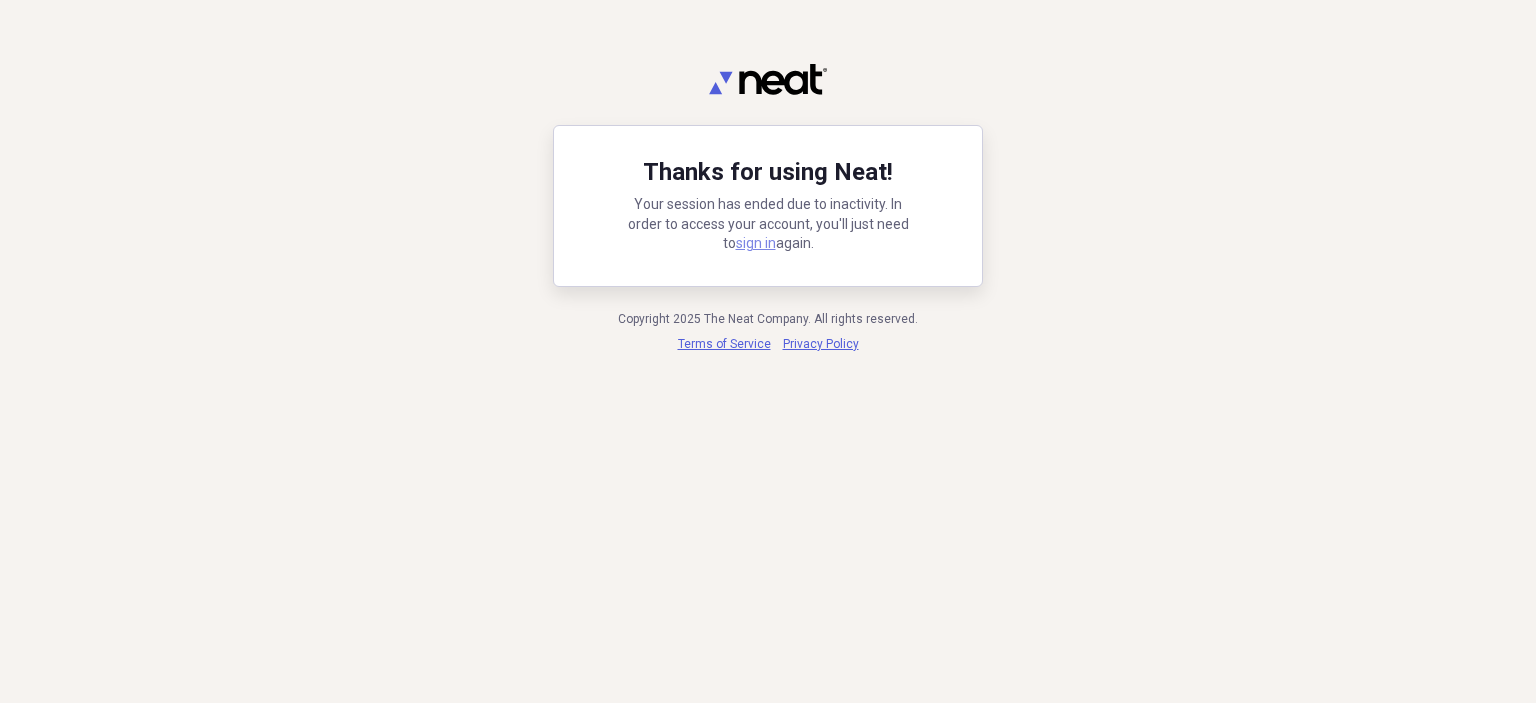 click on "sign in" at bounding box center [756, 243] 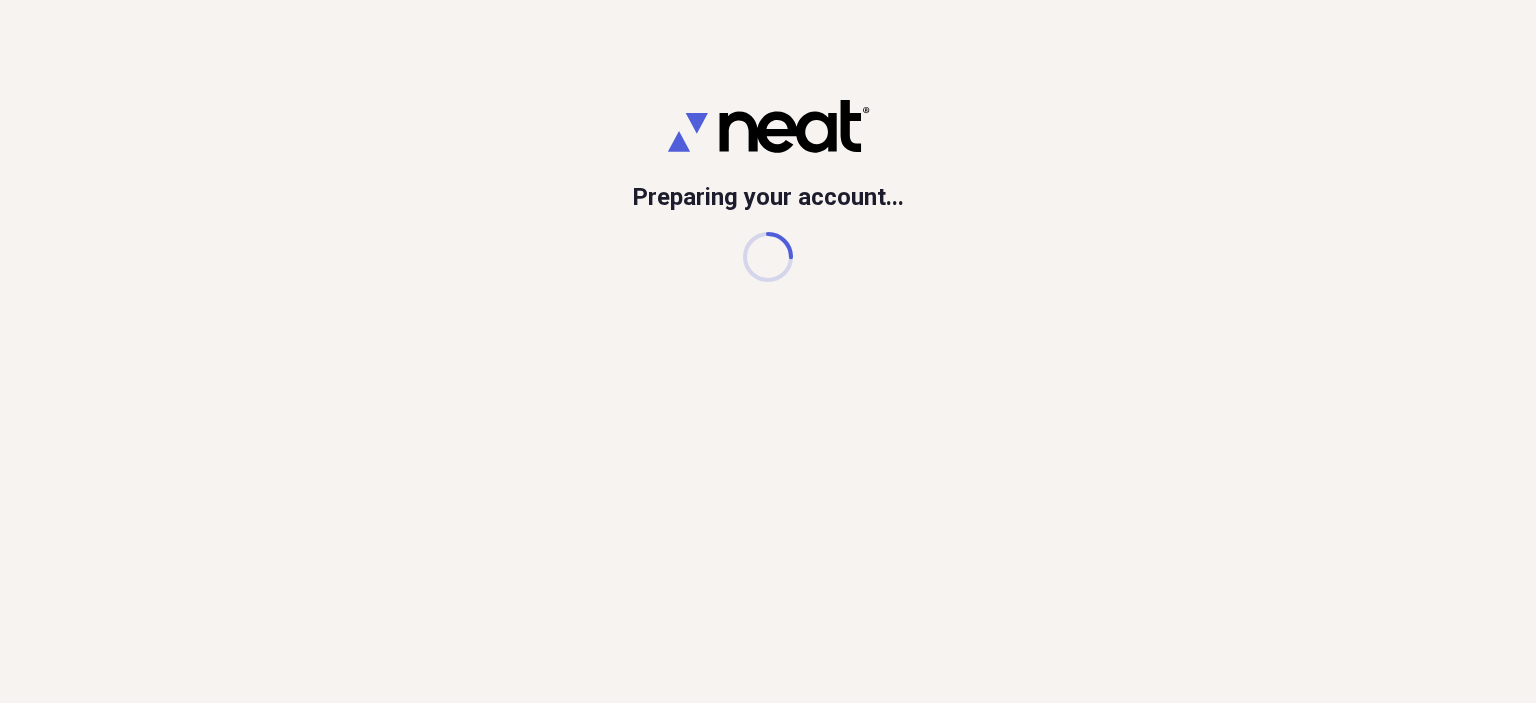 scroll, scrollTop: 0, scrollLeft: 0, axis: both 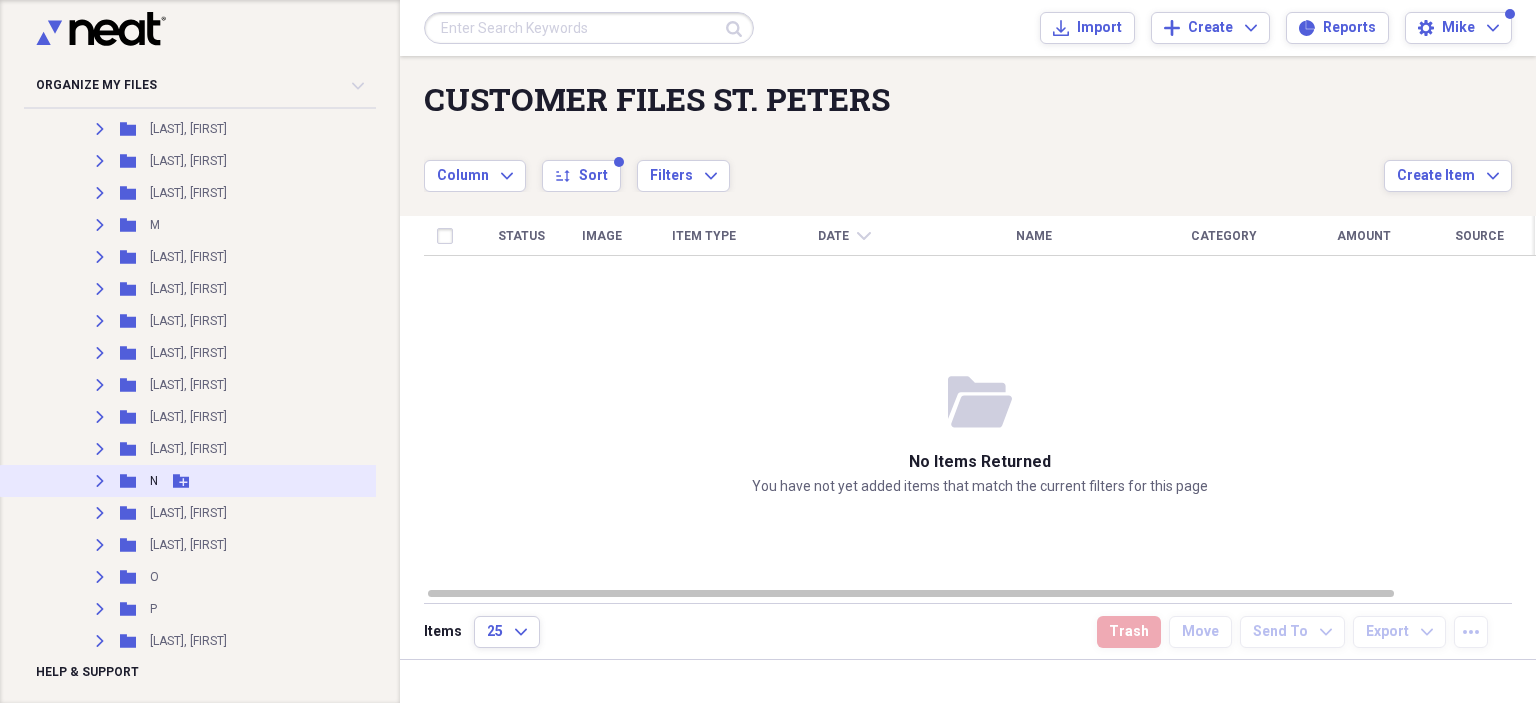 click on "Expand" 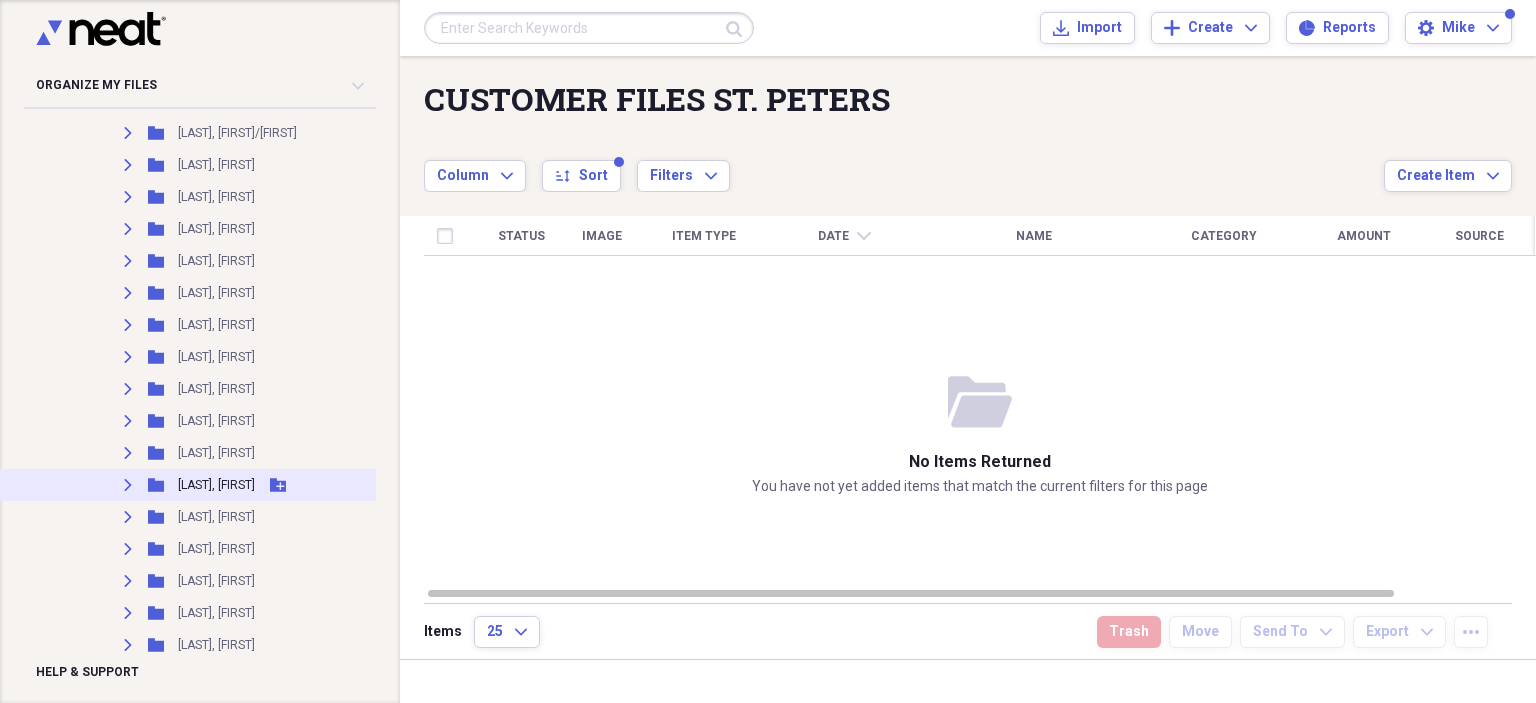 scroll, scrollTop: 2000, scrollLeft: 0, axis: vertical 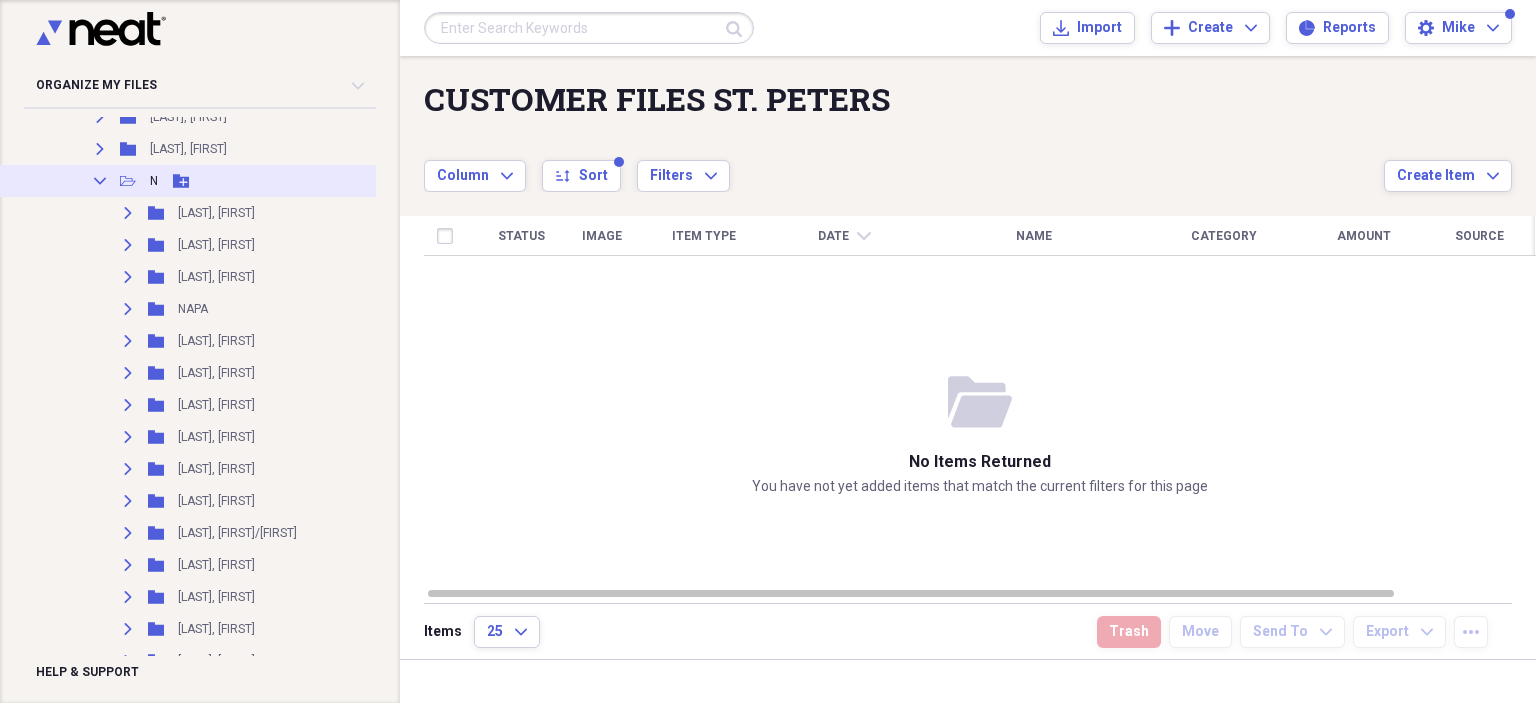 click on "Collapse" 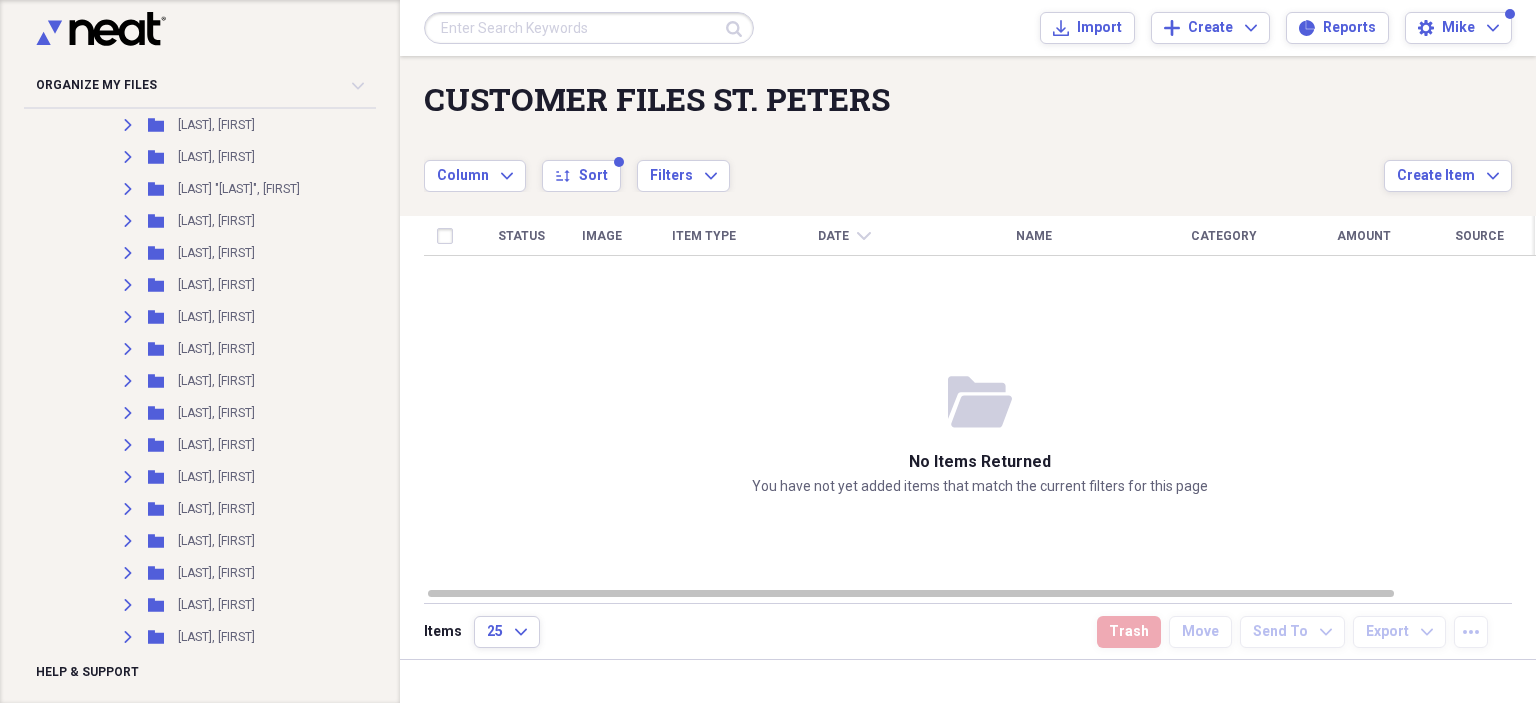 scroll, scrollTop: 15700, scrollLeft: 0, axis: vertical 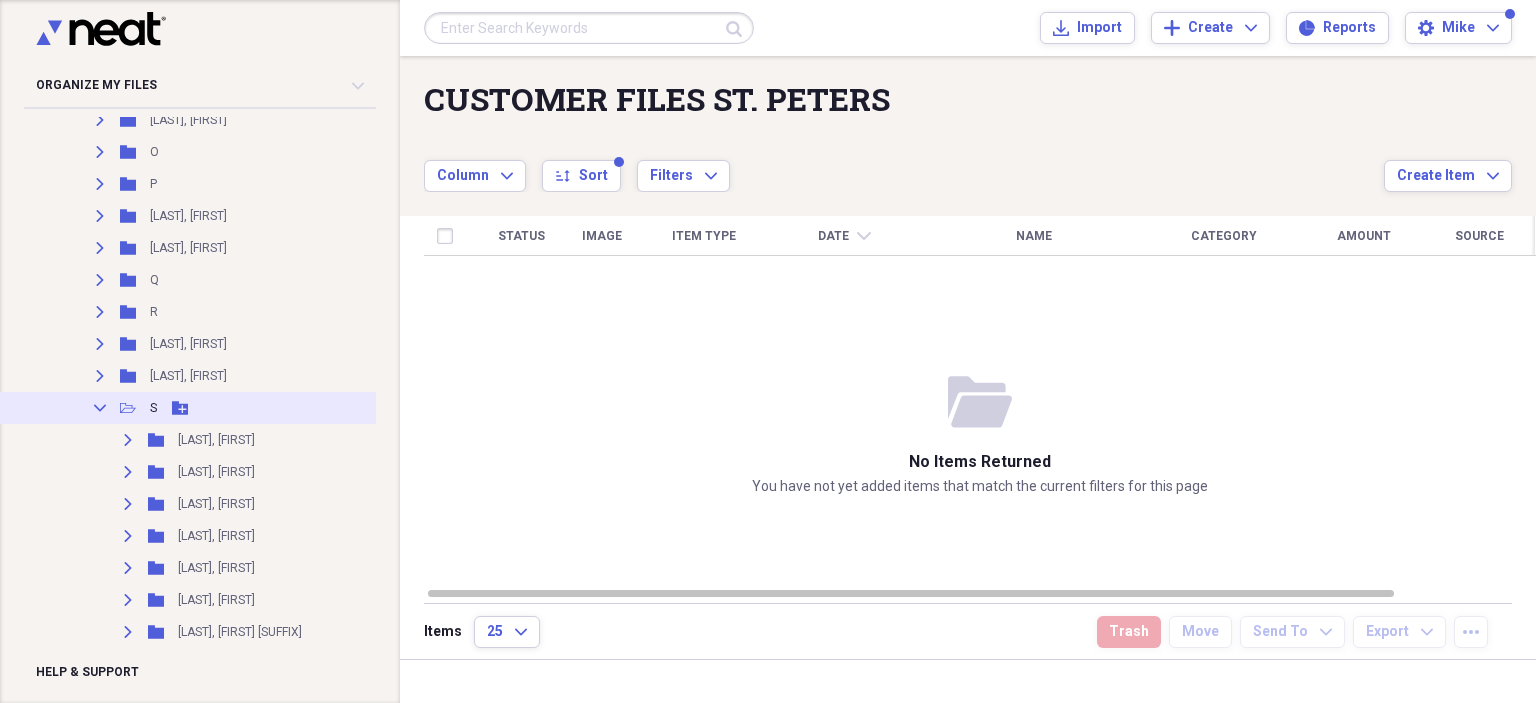 click 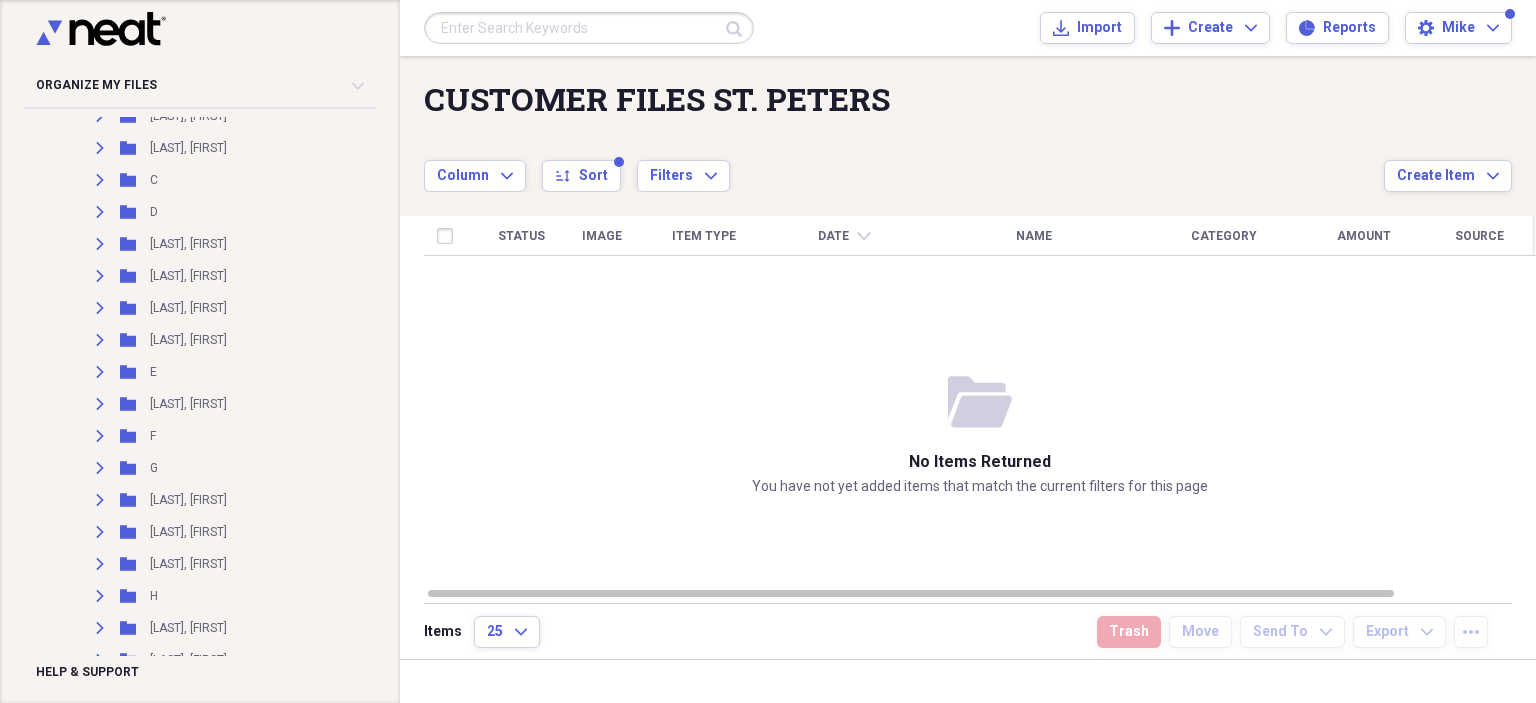 scroll, scrollTop: 225, scrollLeft: 0, axis: vertical 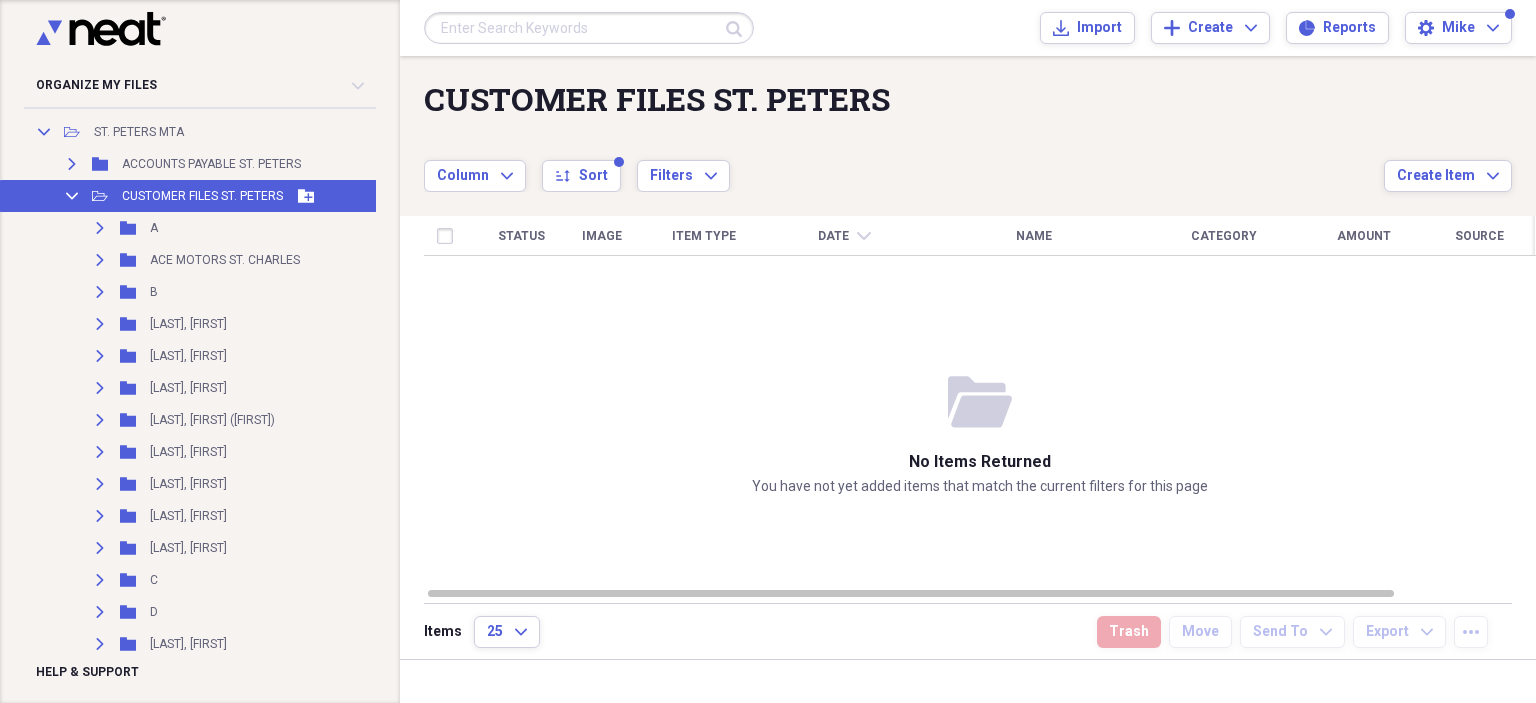 click on "Add Folder" 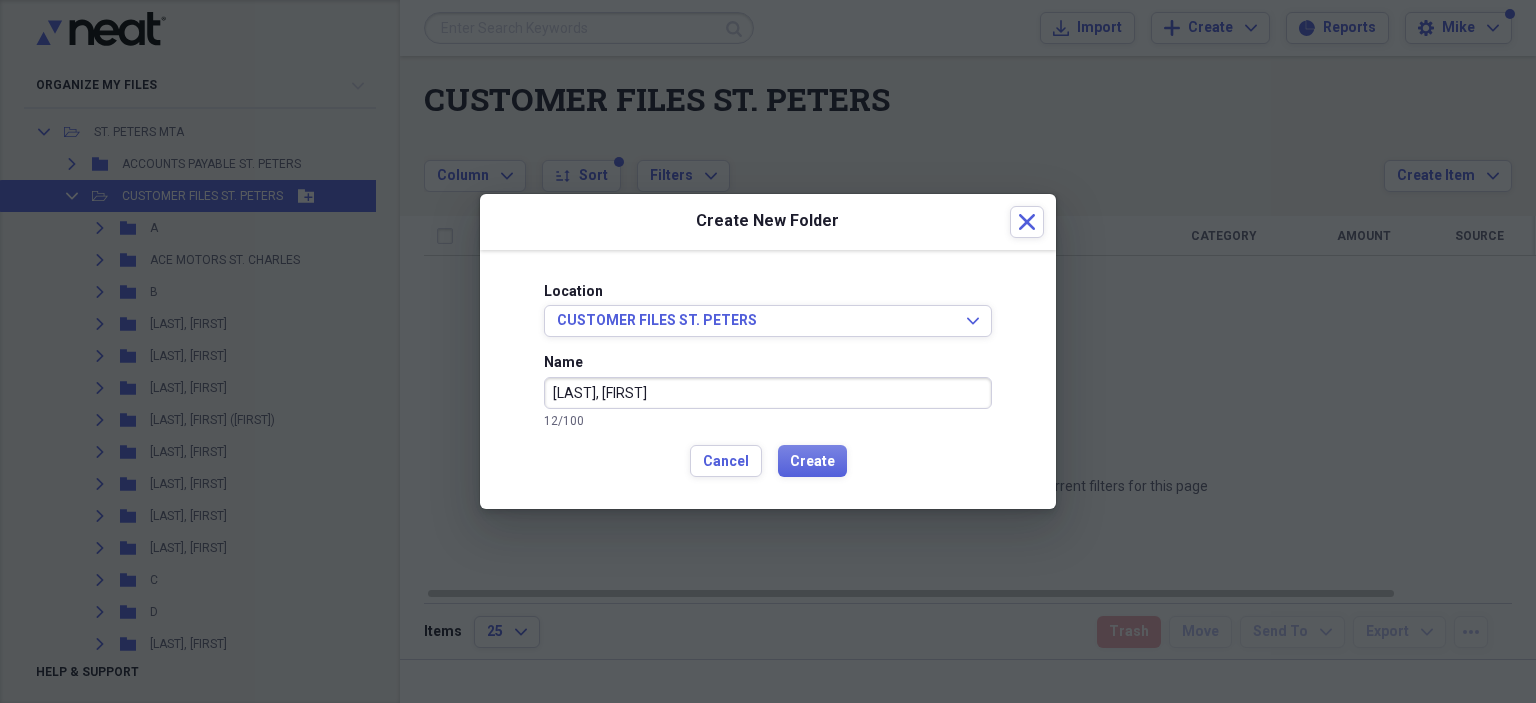 type on "[LAST], [FIRST]" 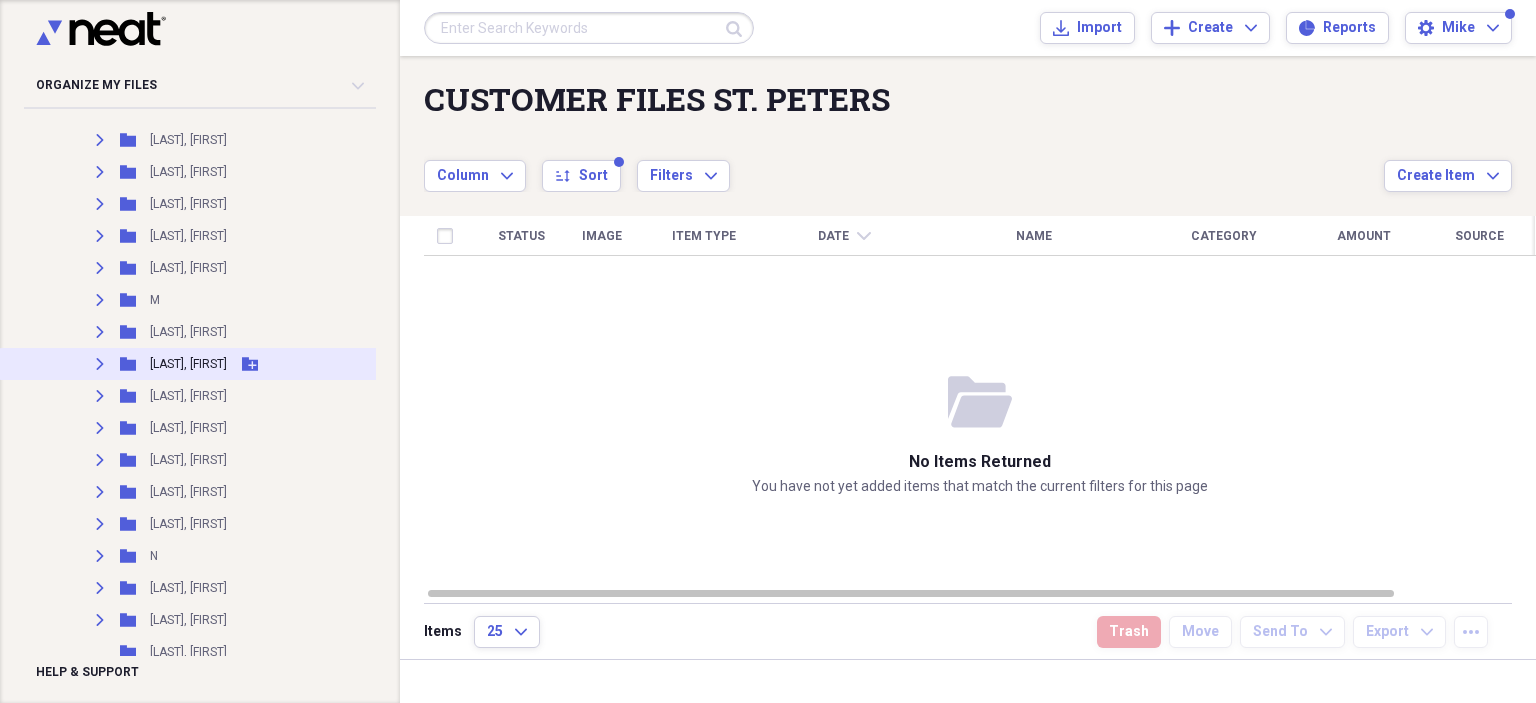 scroll, scrollTop: 1925, scrollLeft: 0, axis: vertical 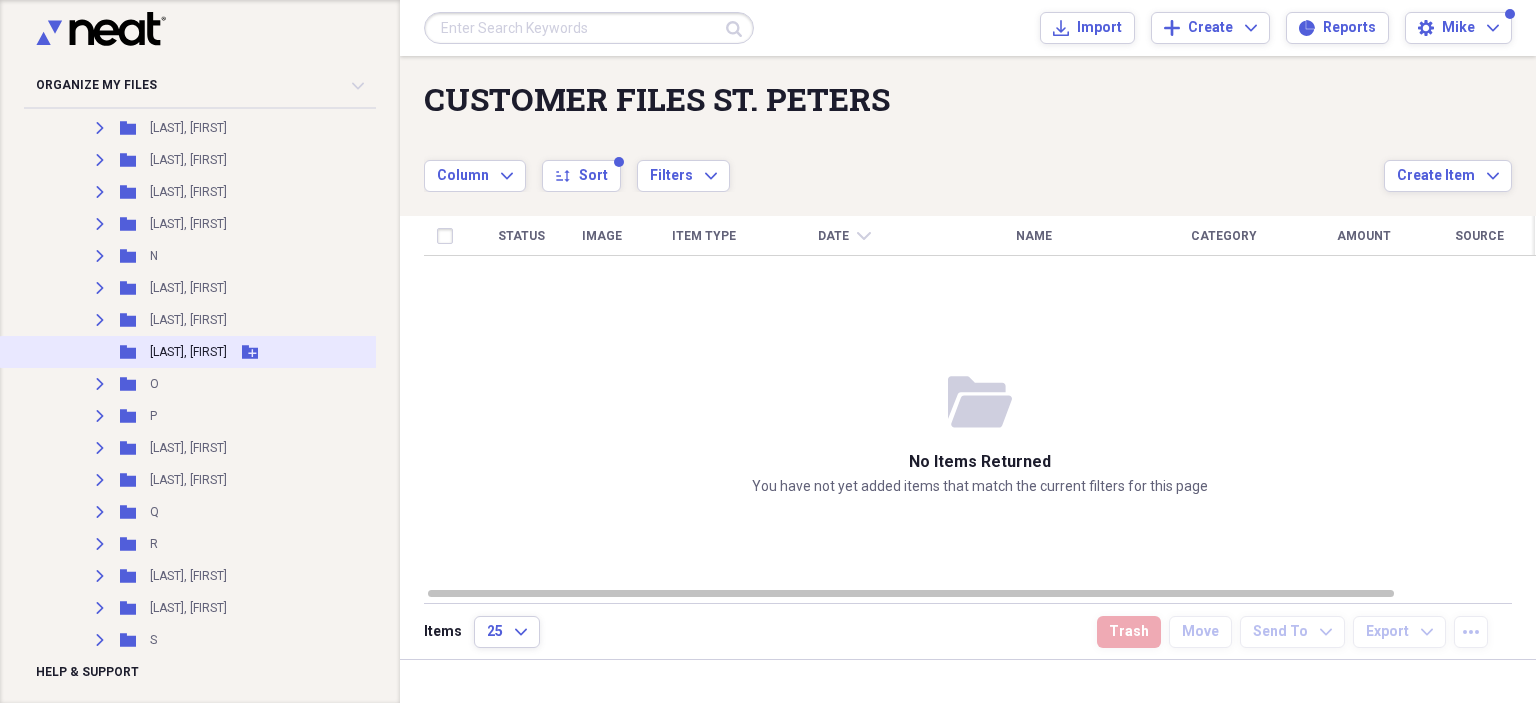 click 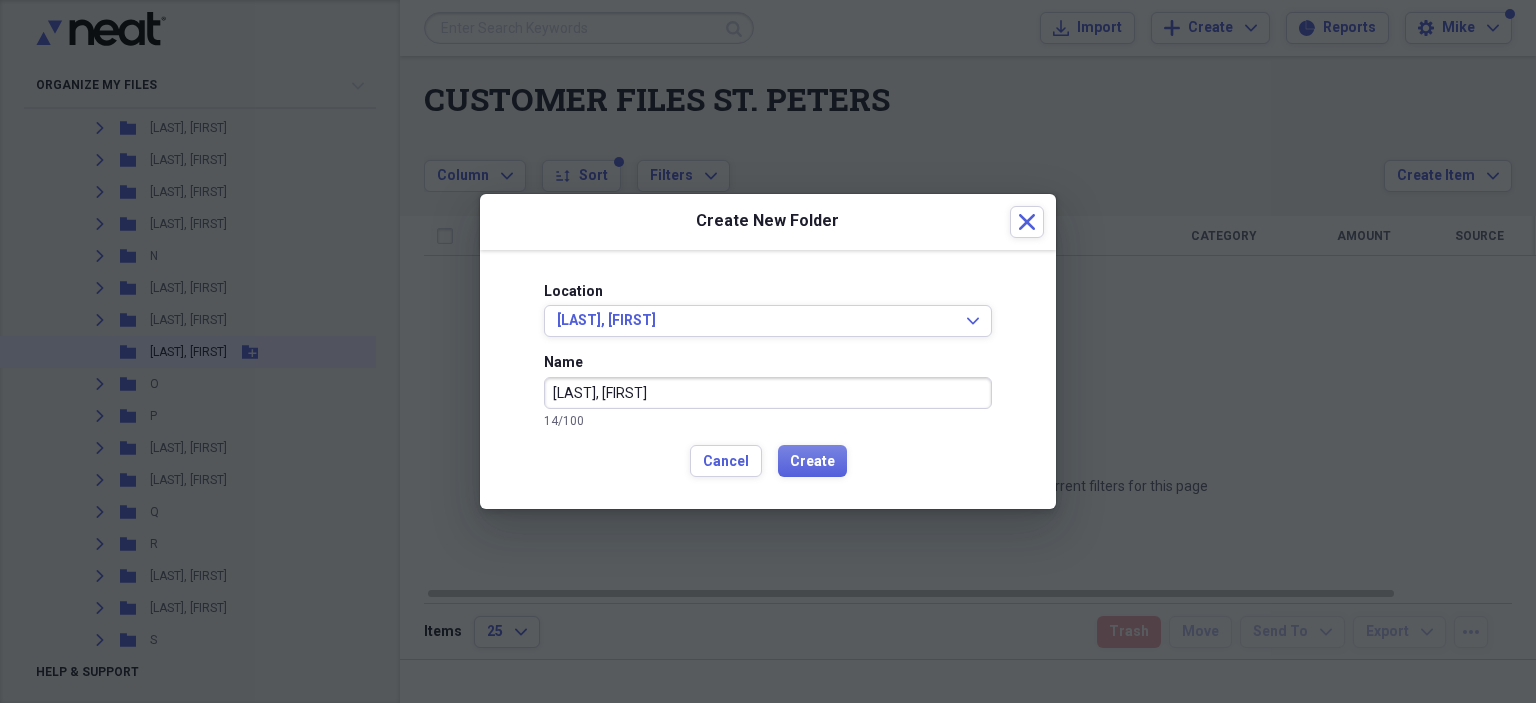 type on "[LAST], [FIRST]" 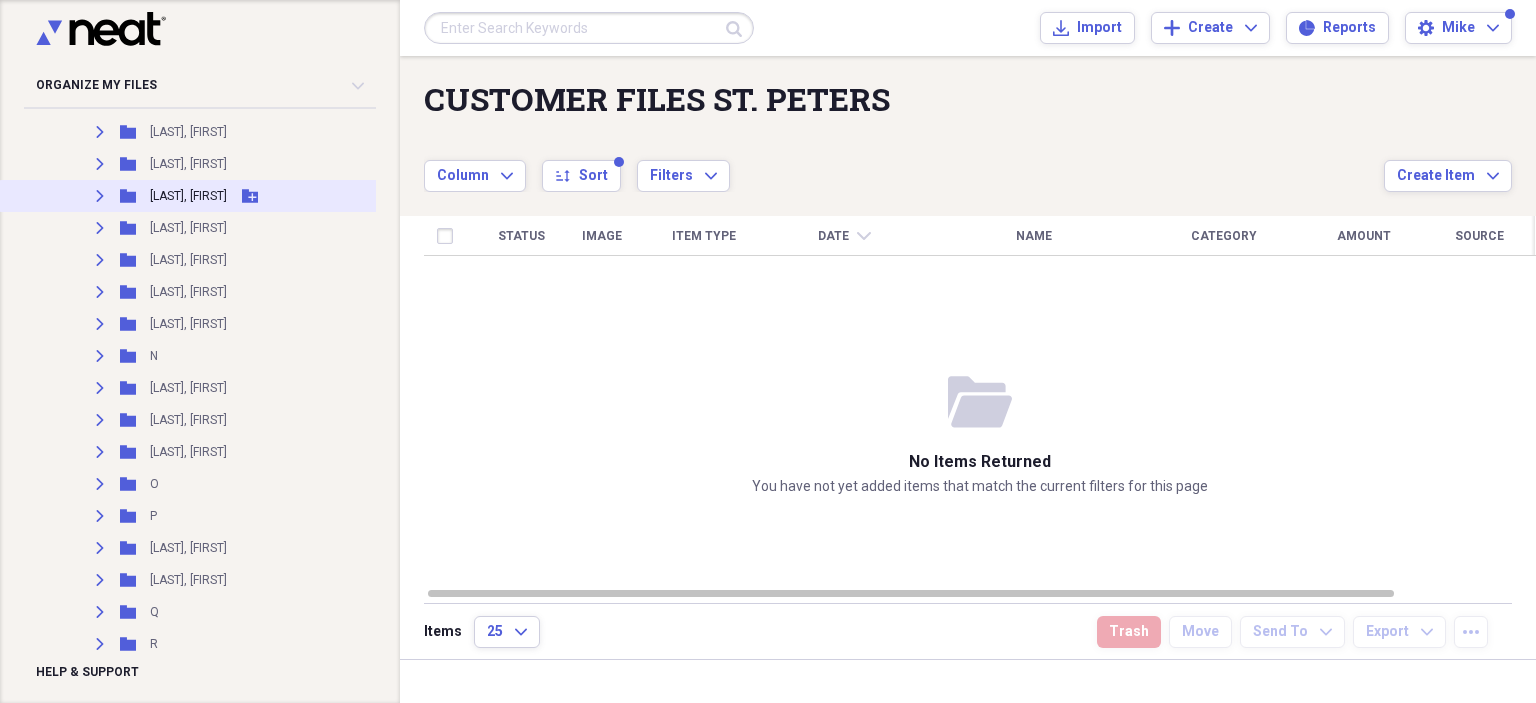 scroll, scrollTop: 1925, scrollLeft: 0, axis: vertical 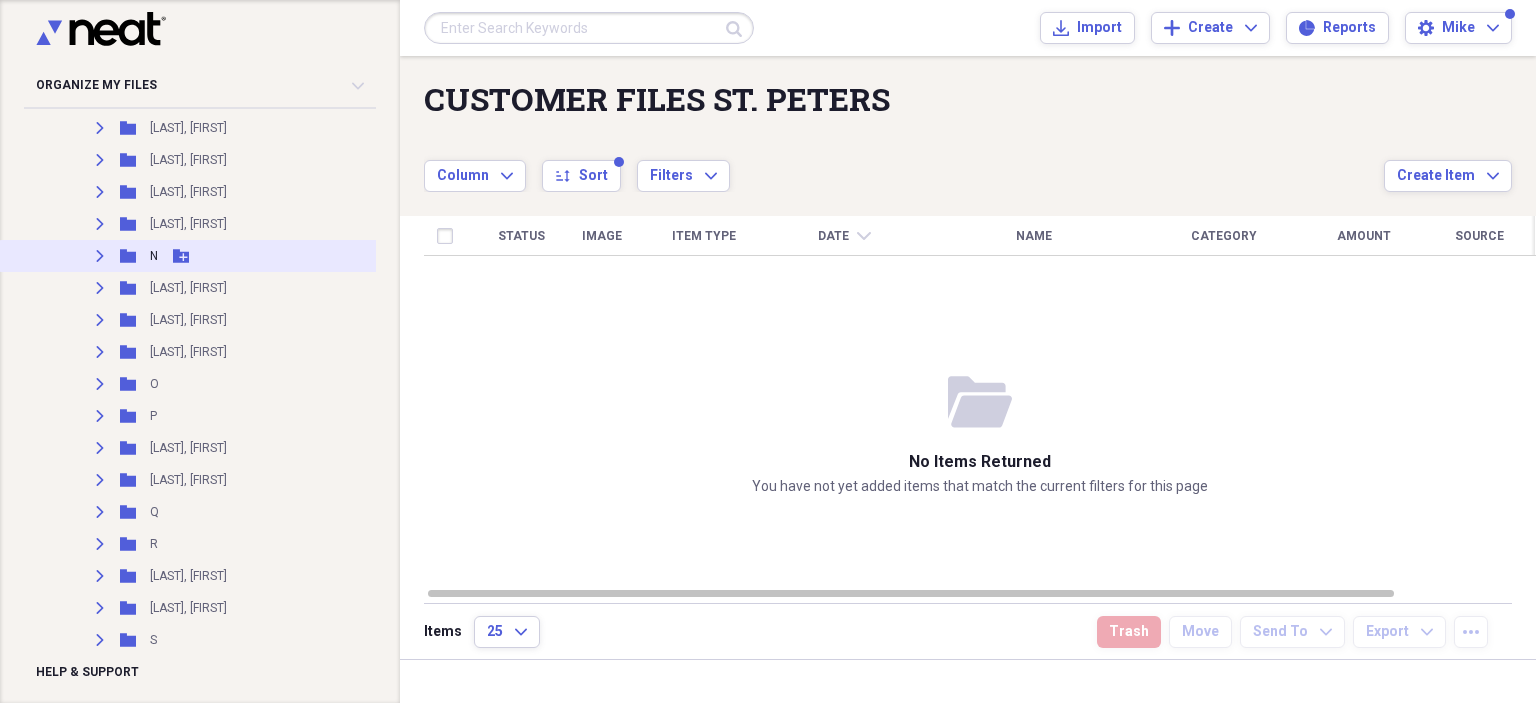 click on "Expand" 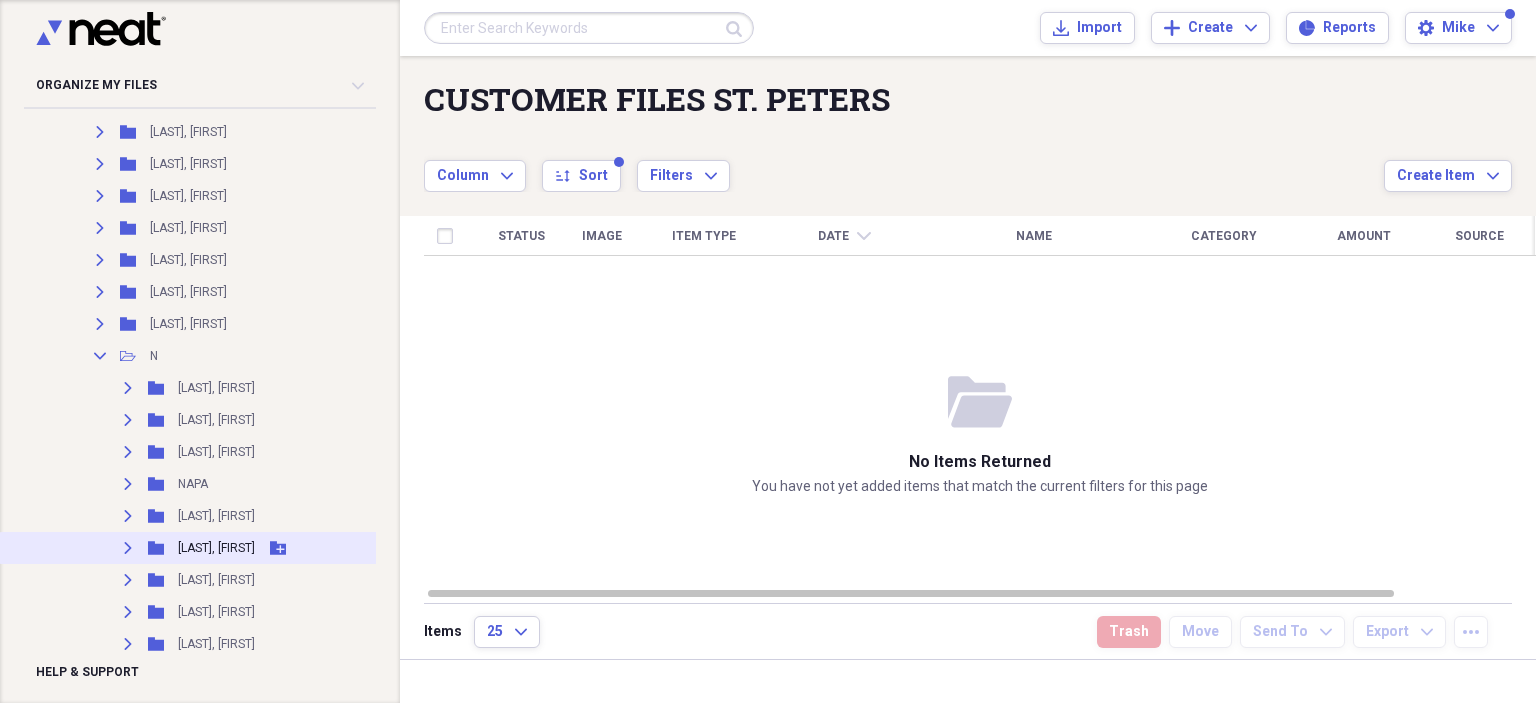 scroll, scrollTop: 1725, scrollLeft: 0, axis: vertical 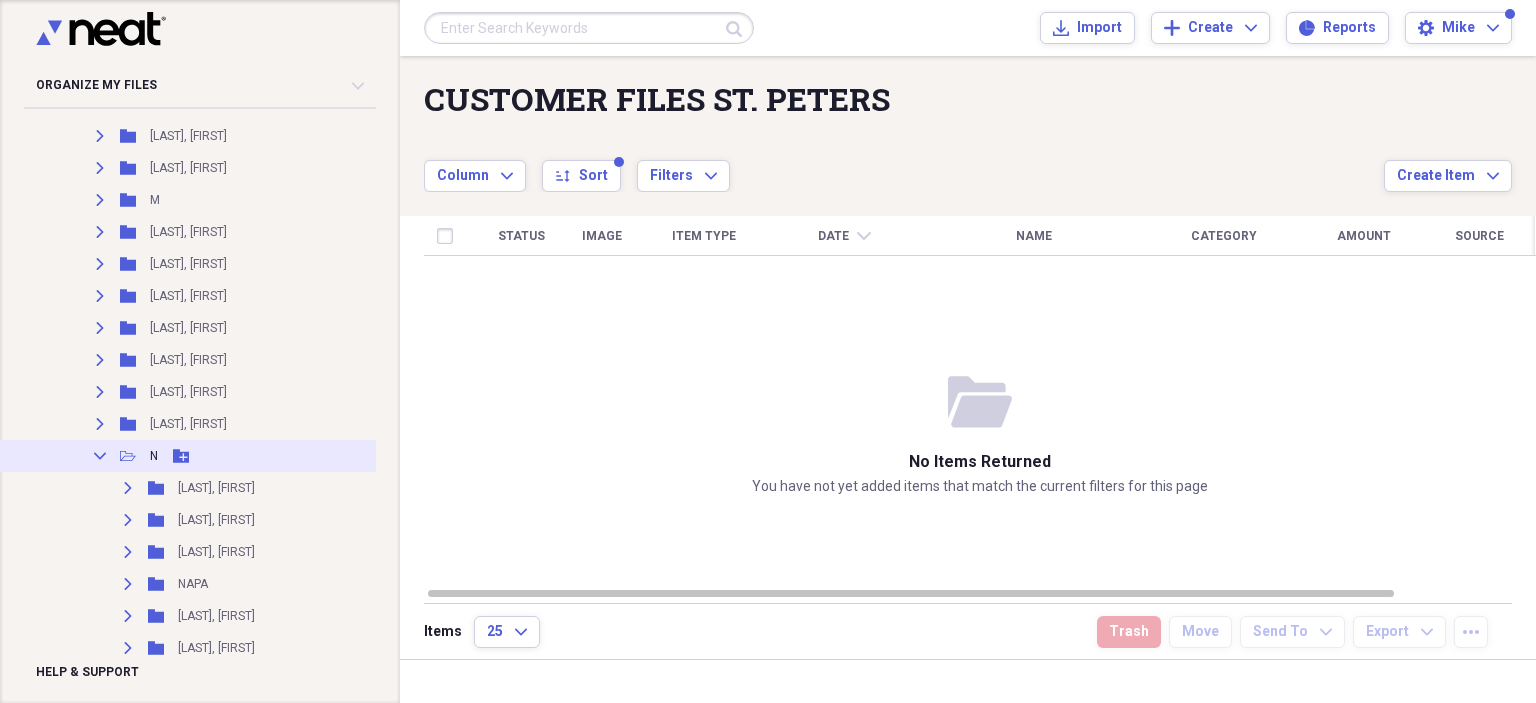 click on "Collapse" 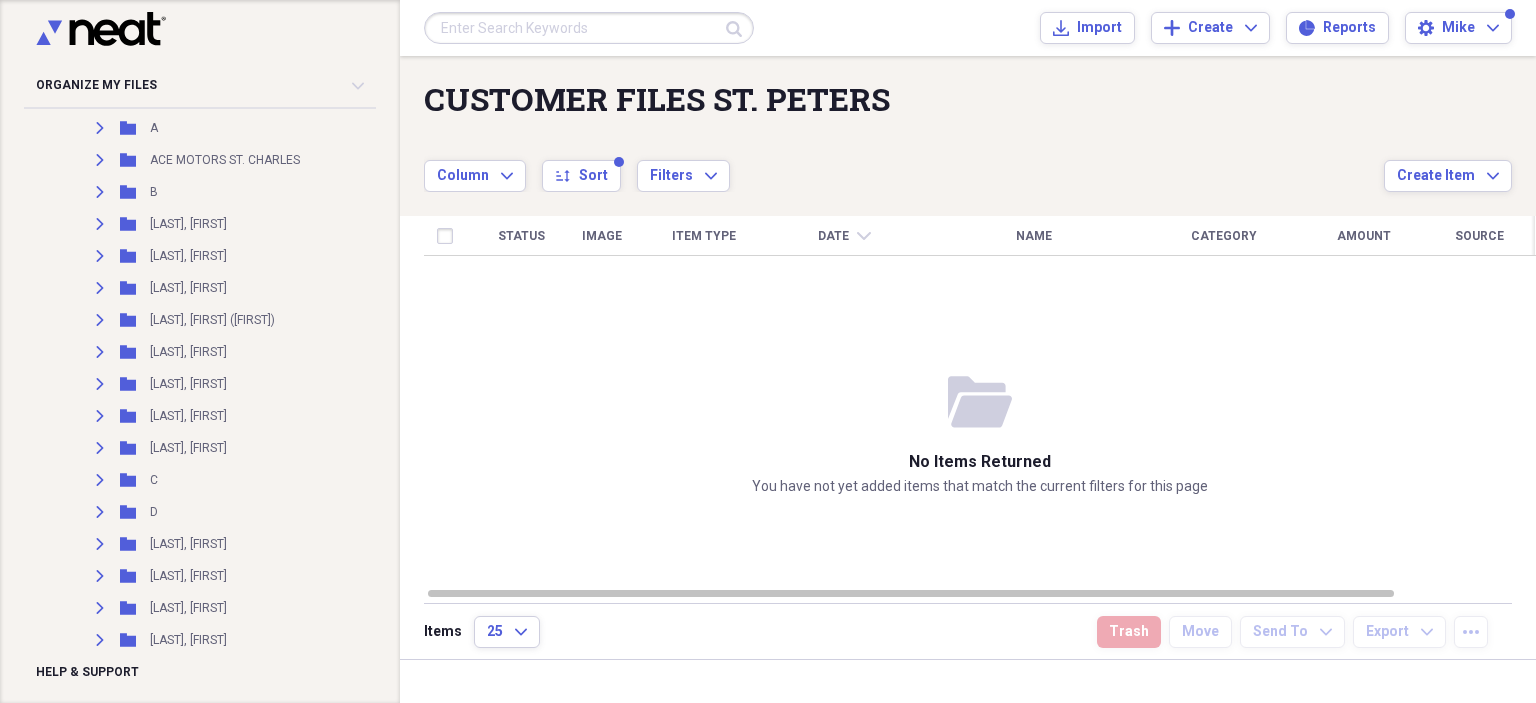 scroll, scrollTop: 25, scrollLeft: 0, axis: vertical 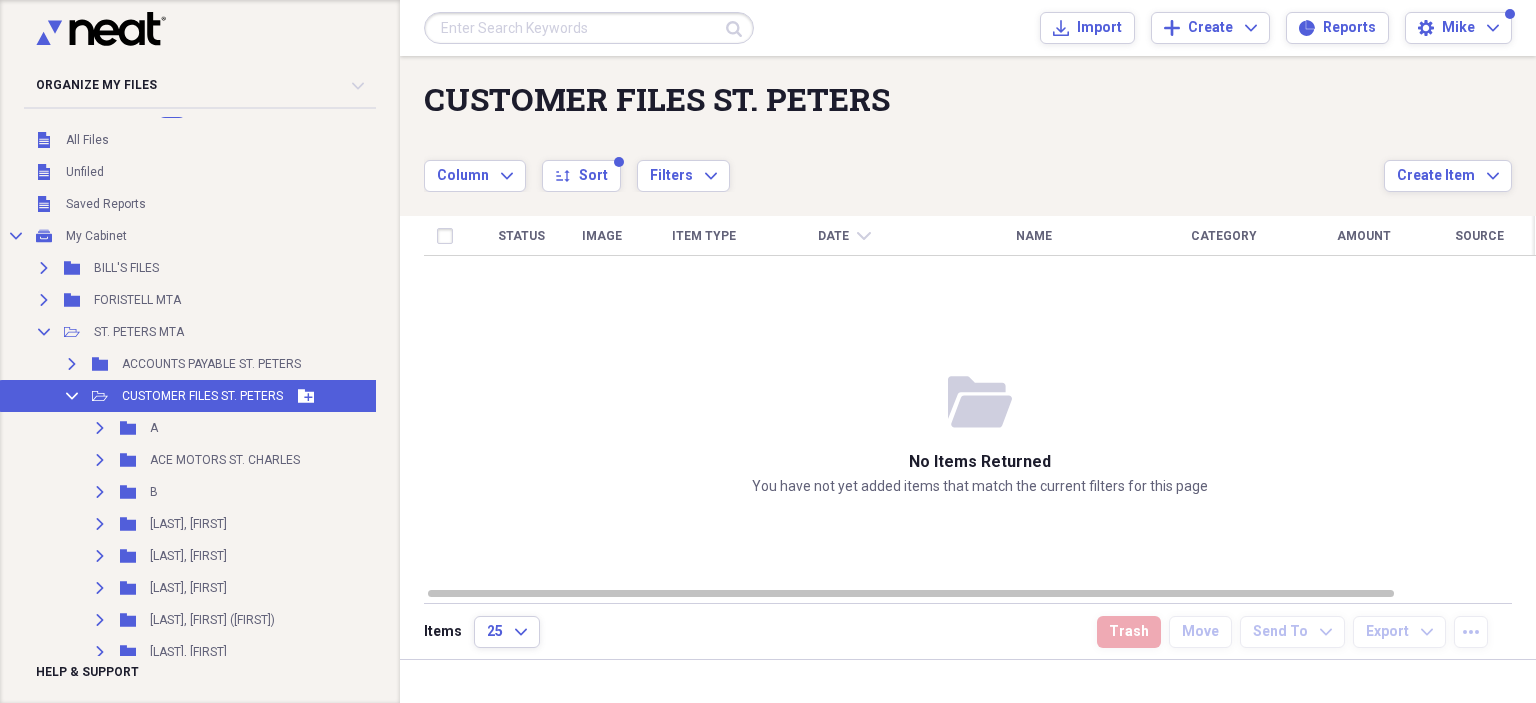 click 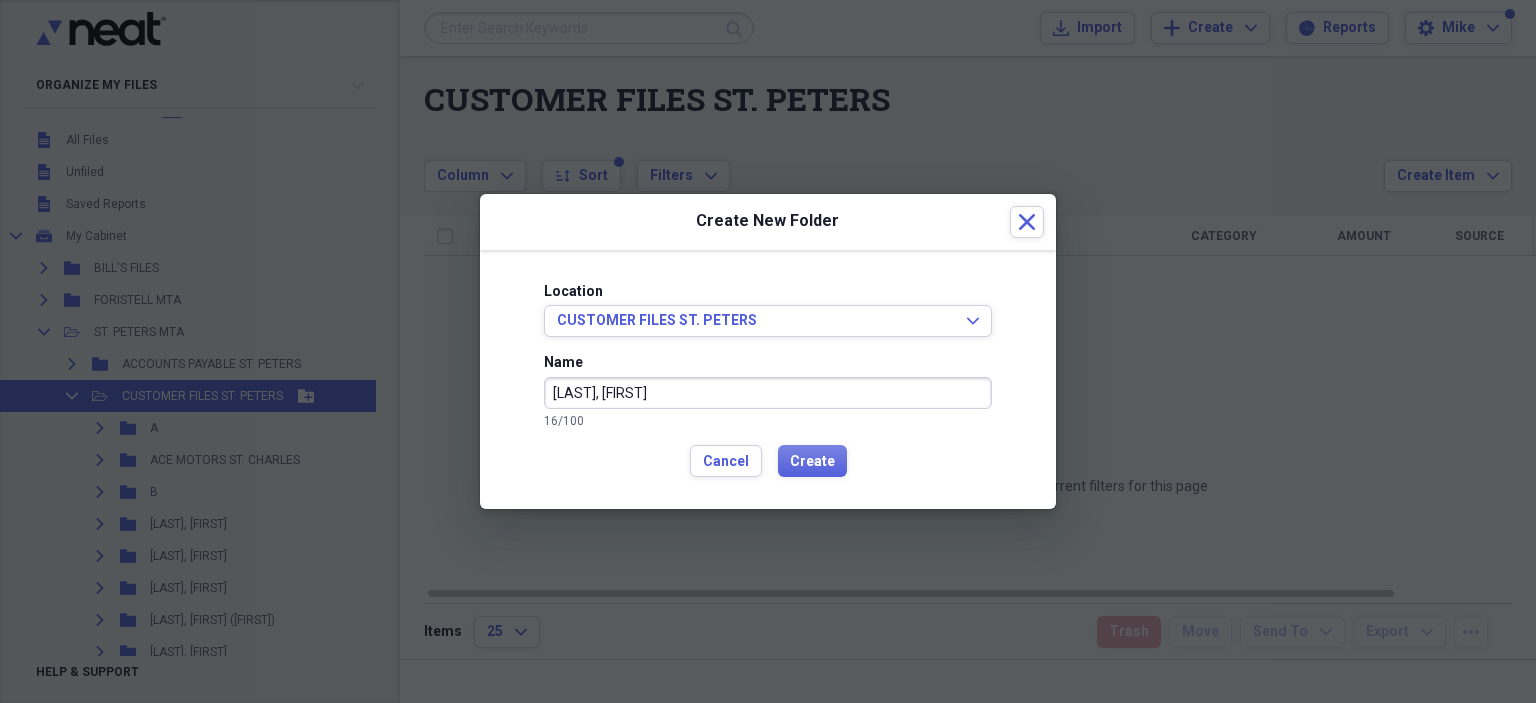 type on "[LAST], [FIRST]" 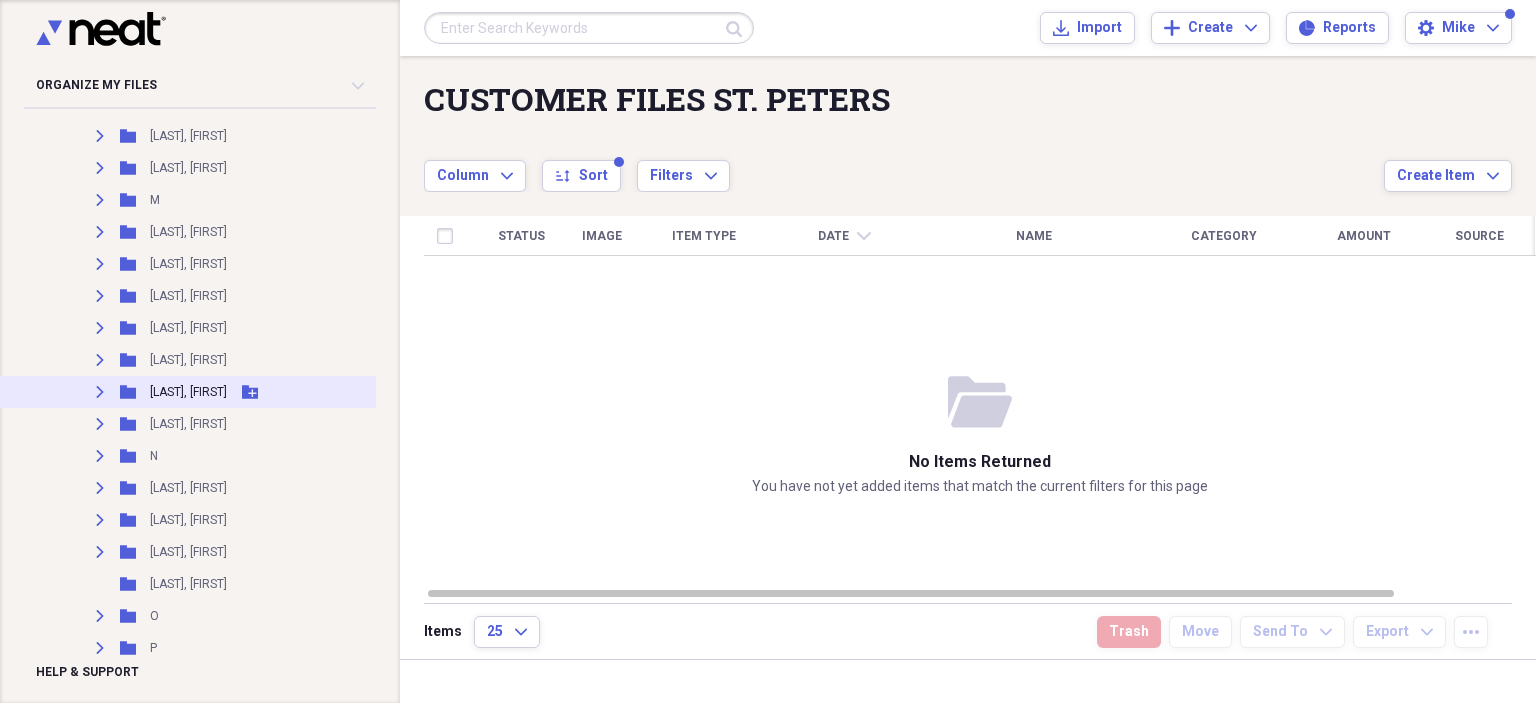 scroll, scrollTop: 1825, scrollLeft: 0, axis: vertical 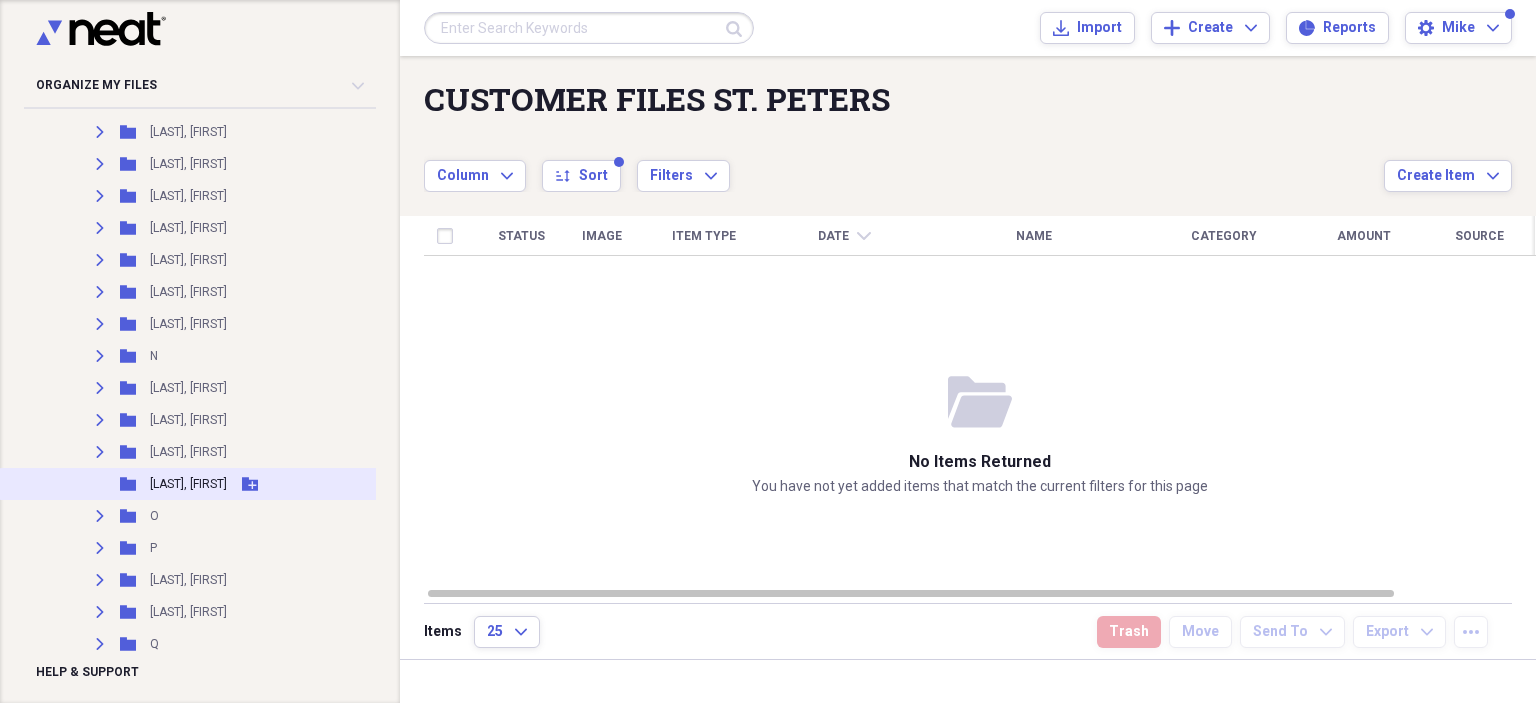 click 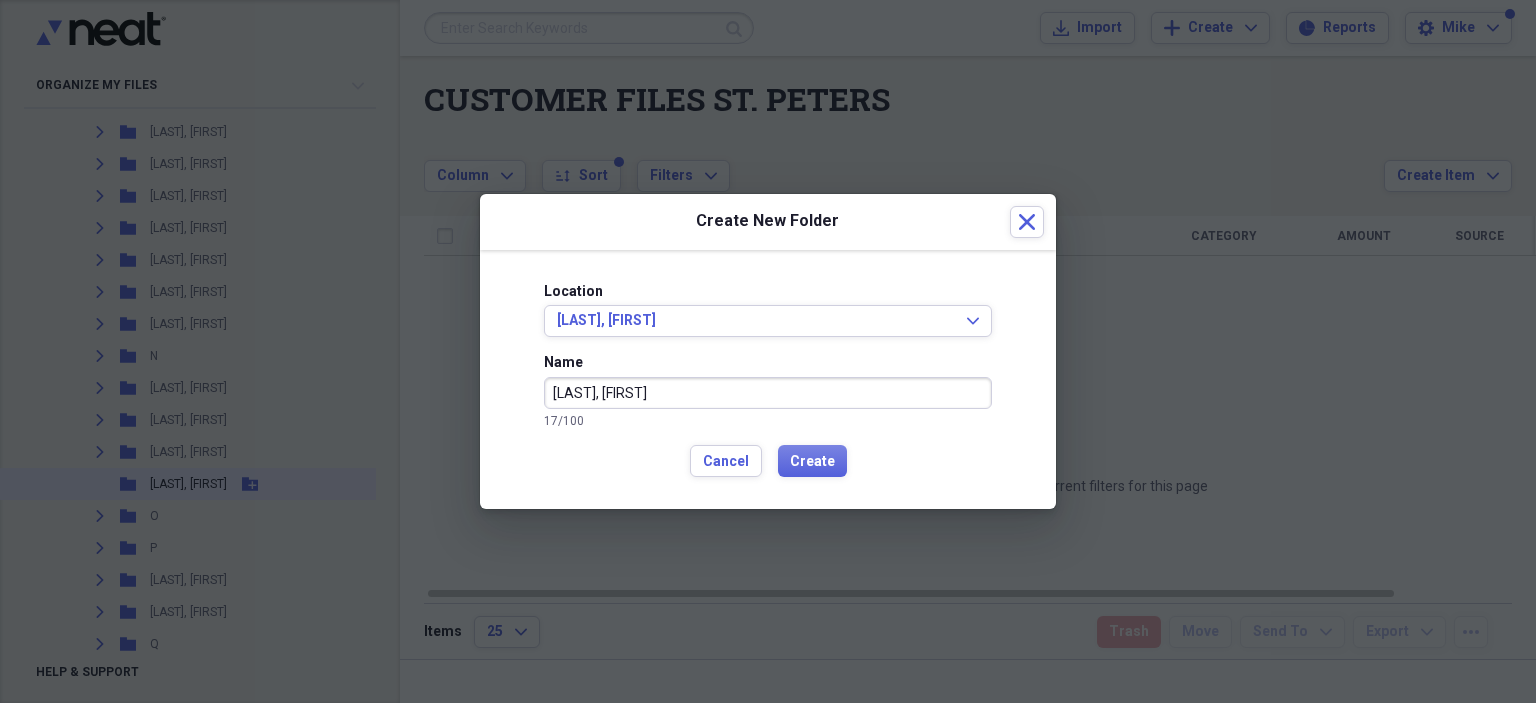 type on "[LAST], [FIRST]" 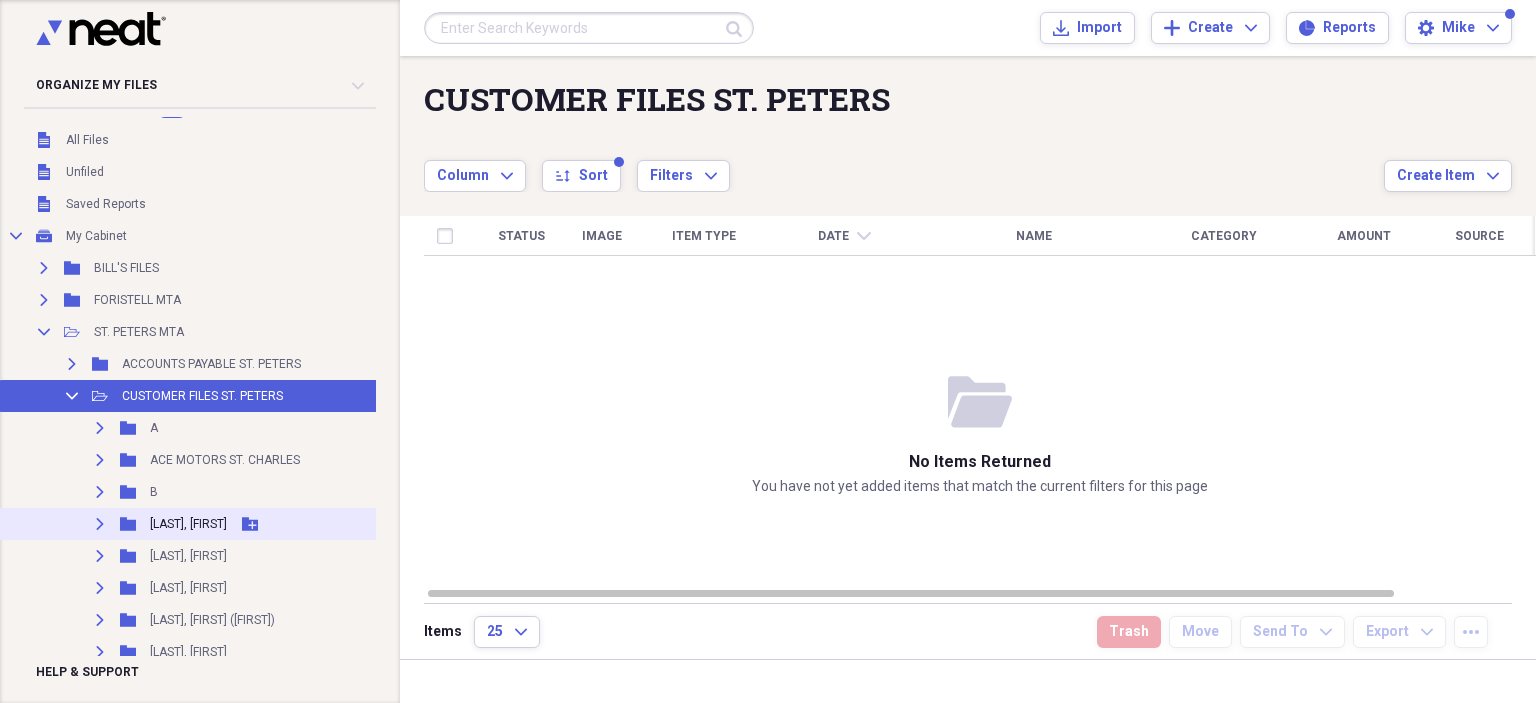 scroll, scrollTop: 225, scrollLeft: 0, axis: vertical 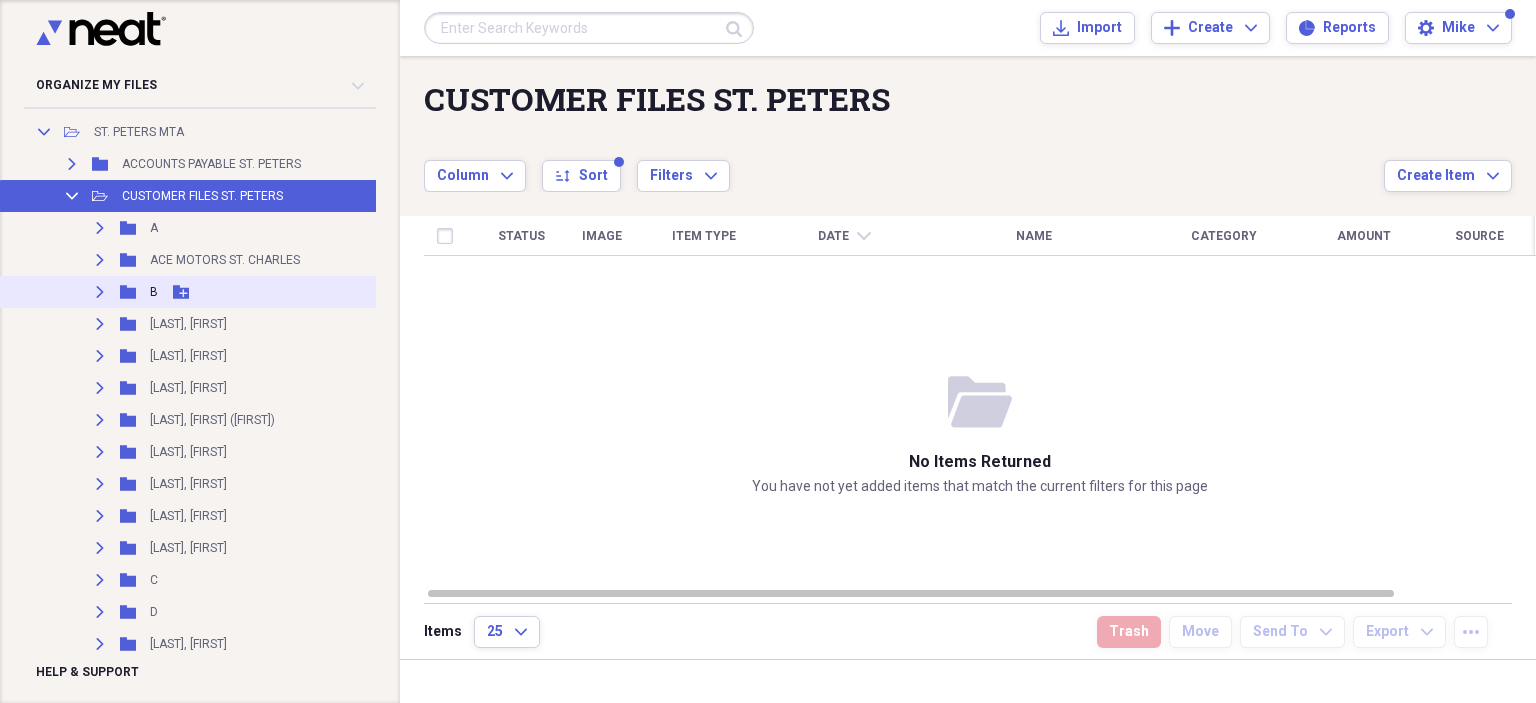 click on "Expand" 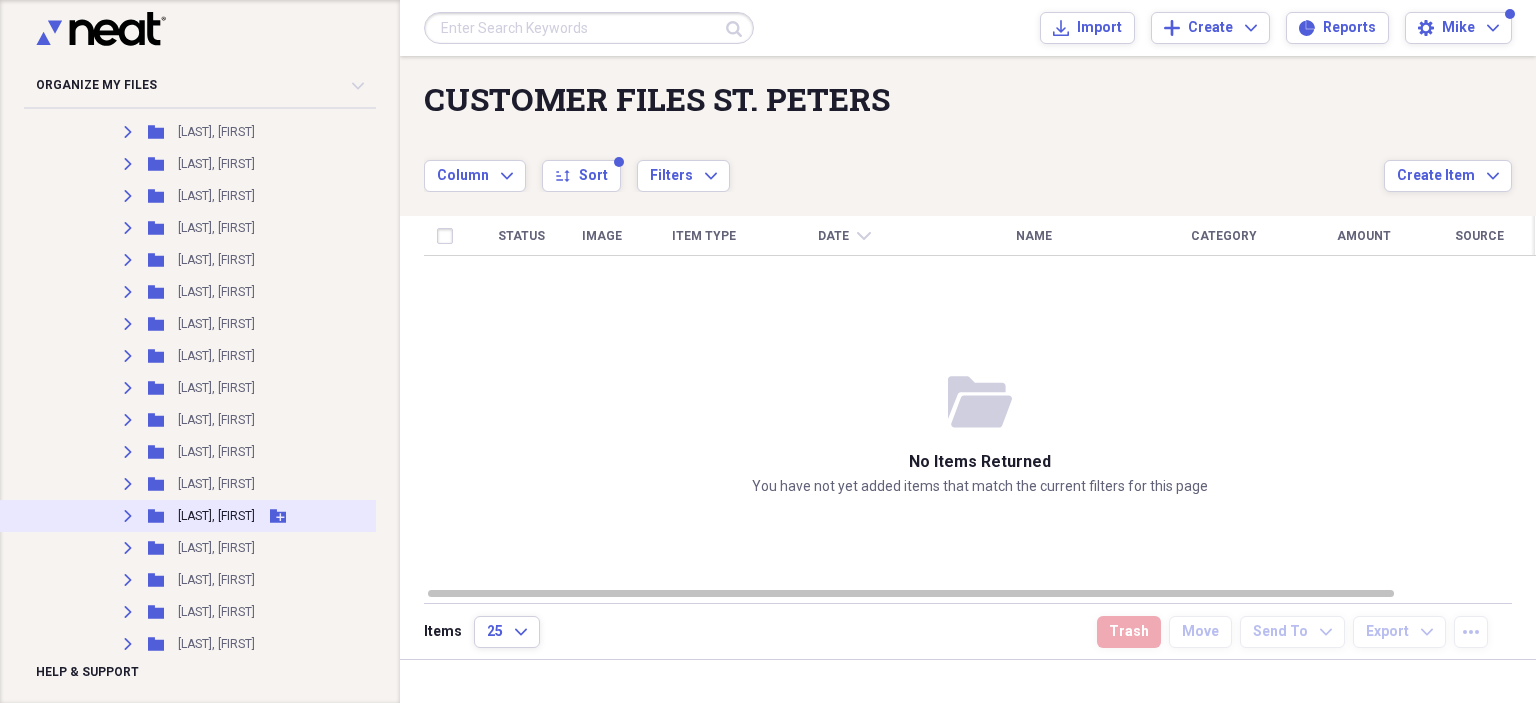 scroll, scrollTop: 3625, scrollLeft: 0, axis: vertical 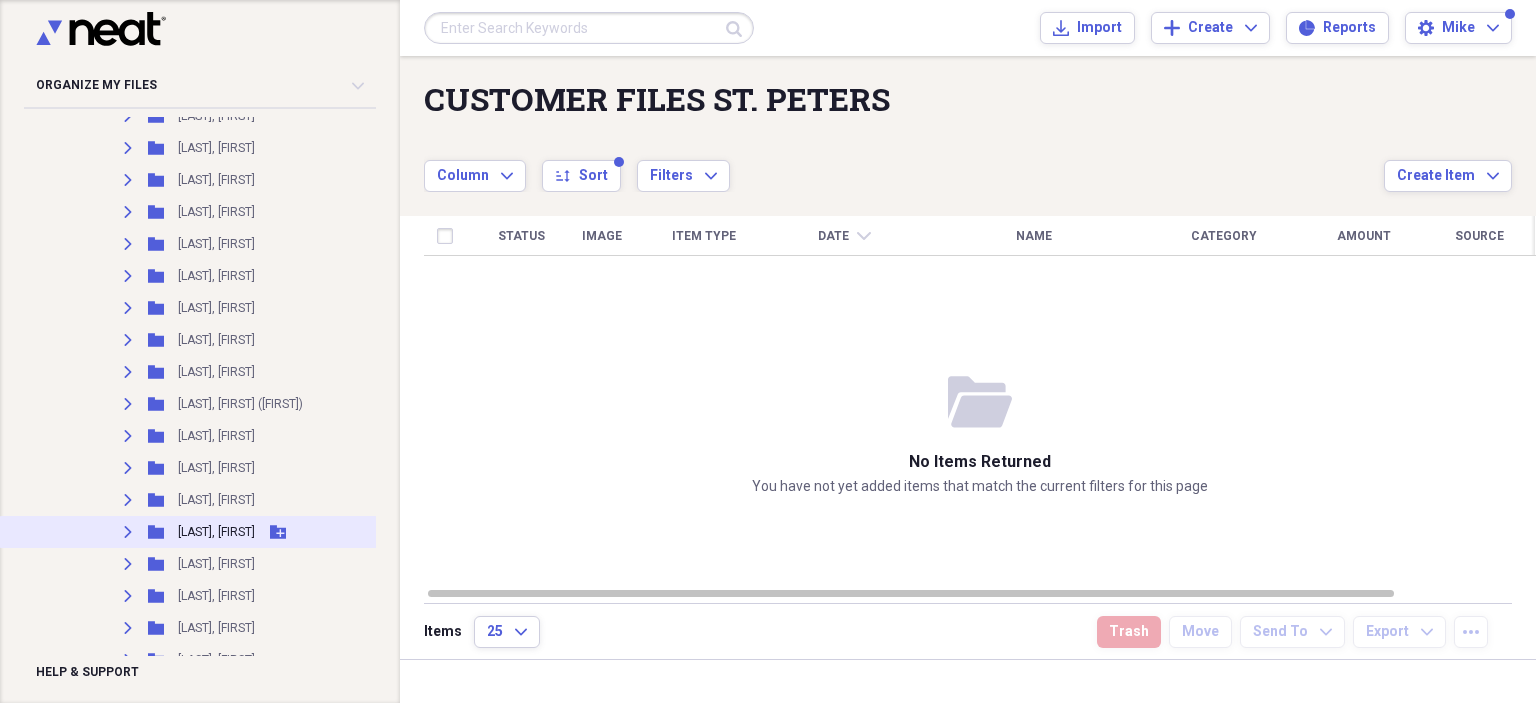click 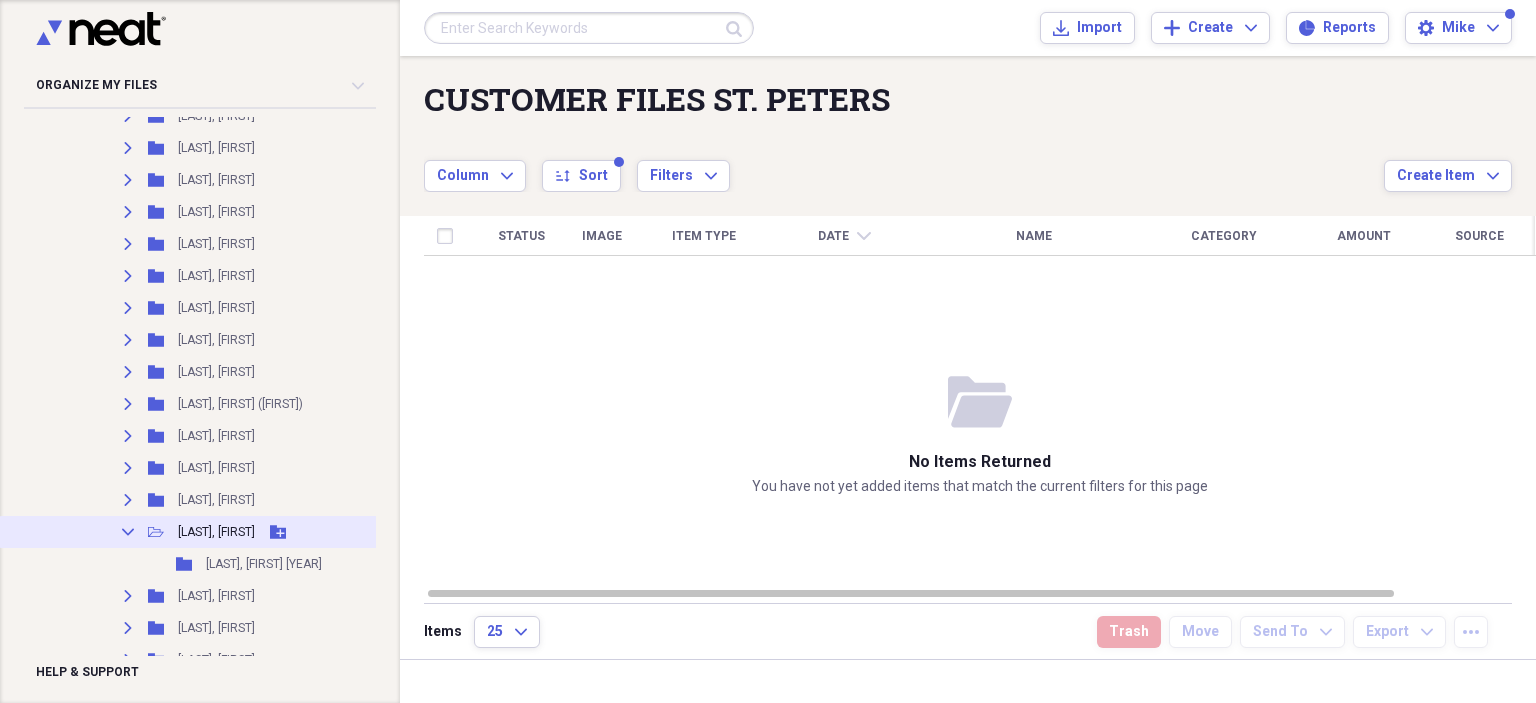 click on "Collapse" 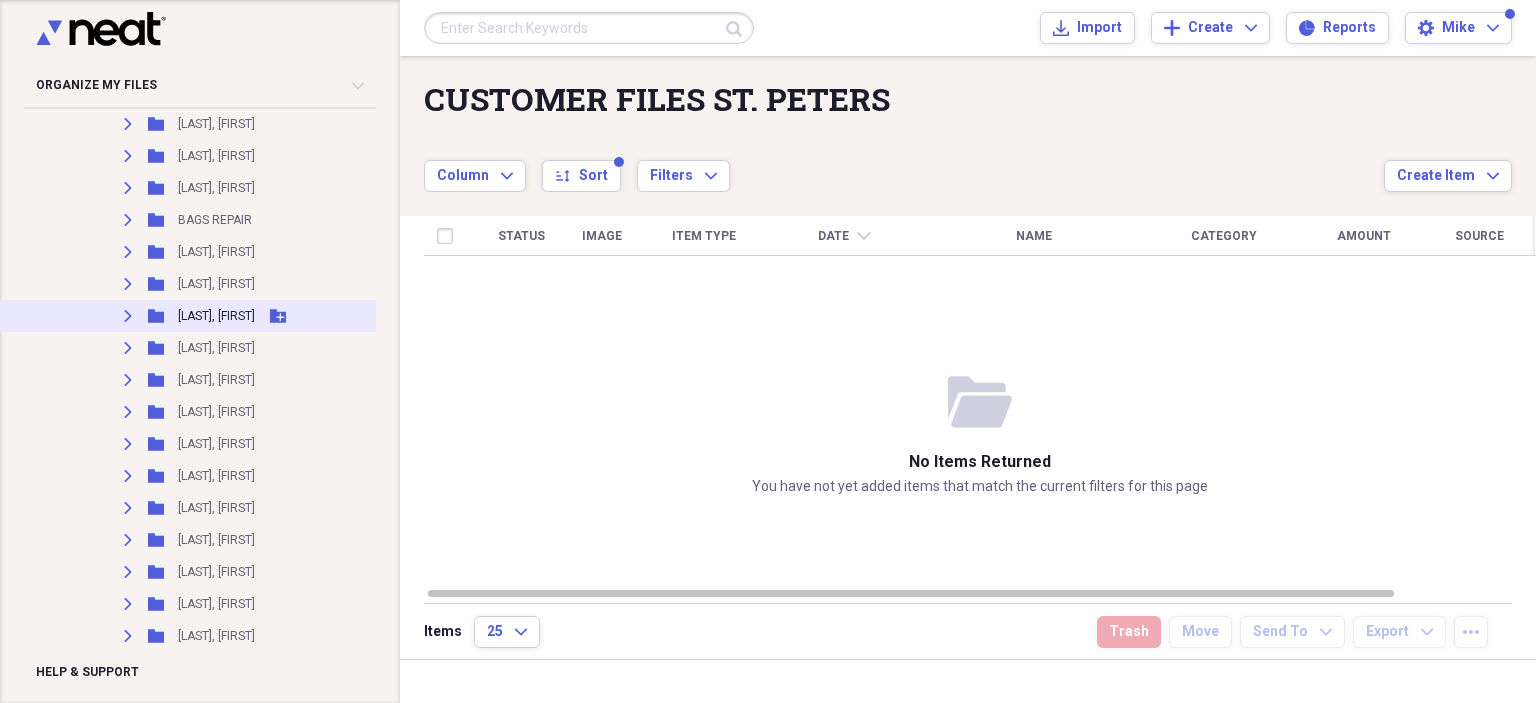 scroll, scrollTop: 325, scrollLeft: 0, axis: vertical 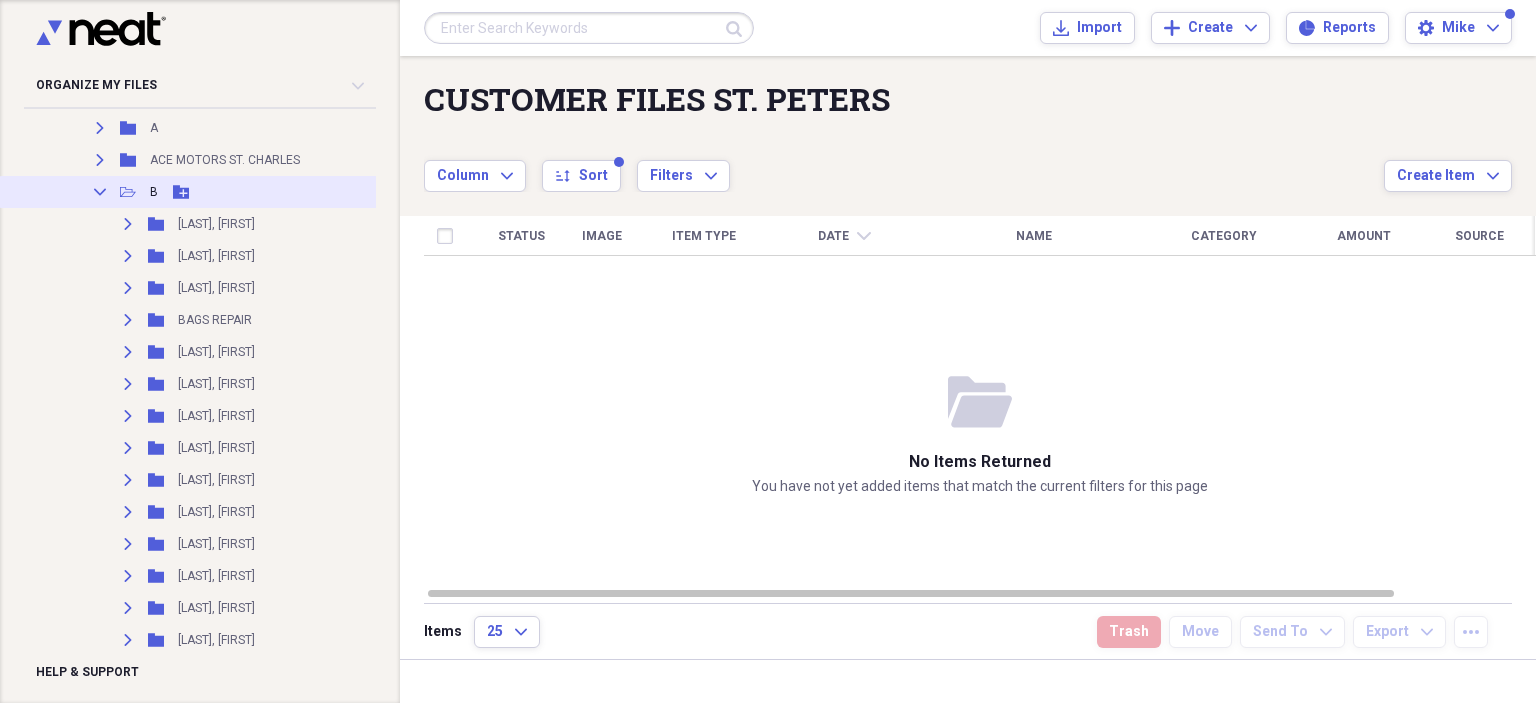 click 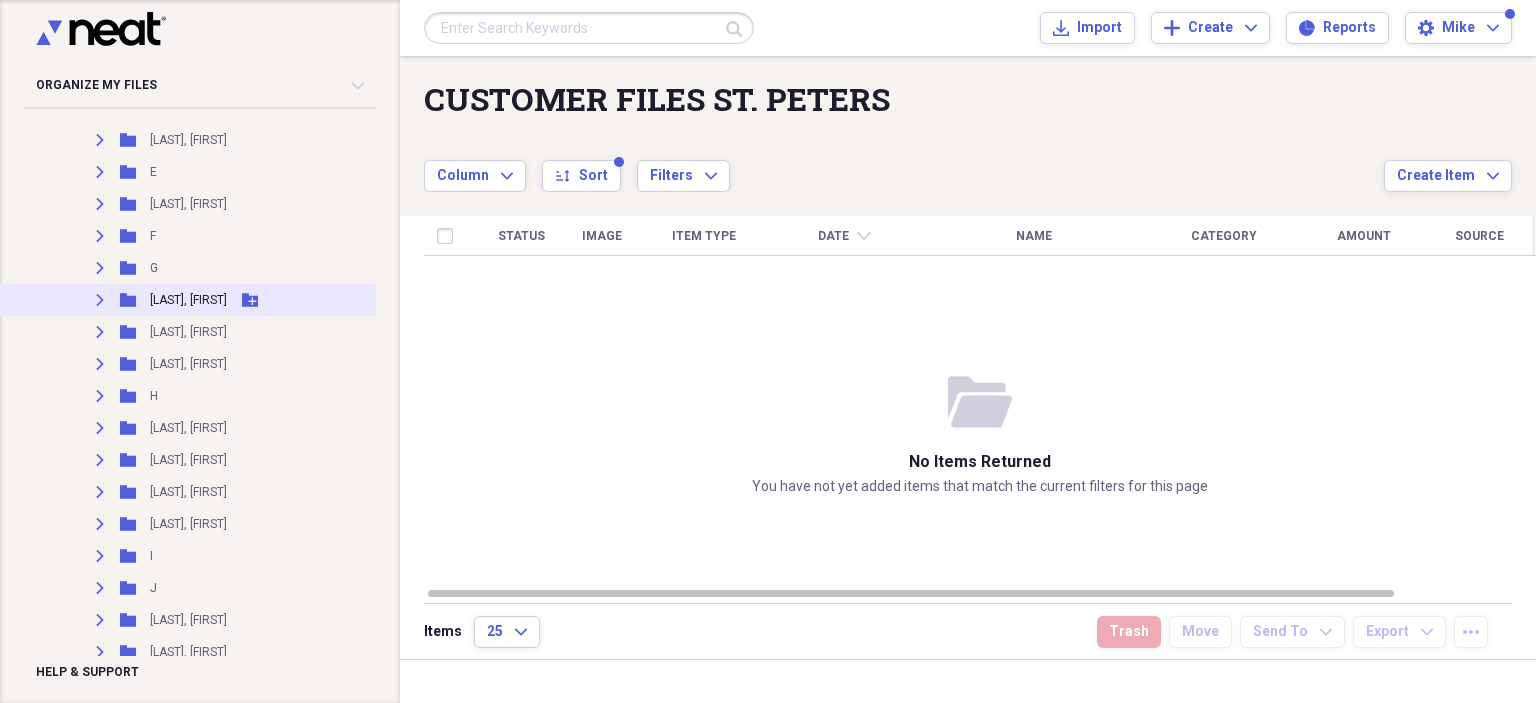 scroll, scrollTop: 1225, scrollLeft: 0, axis: vertical 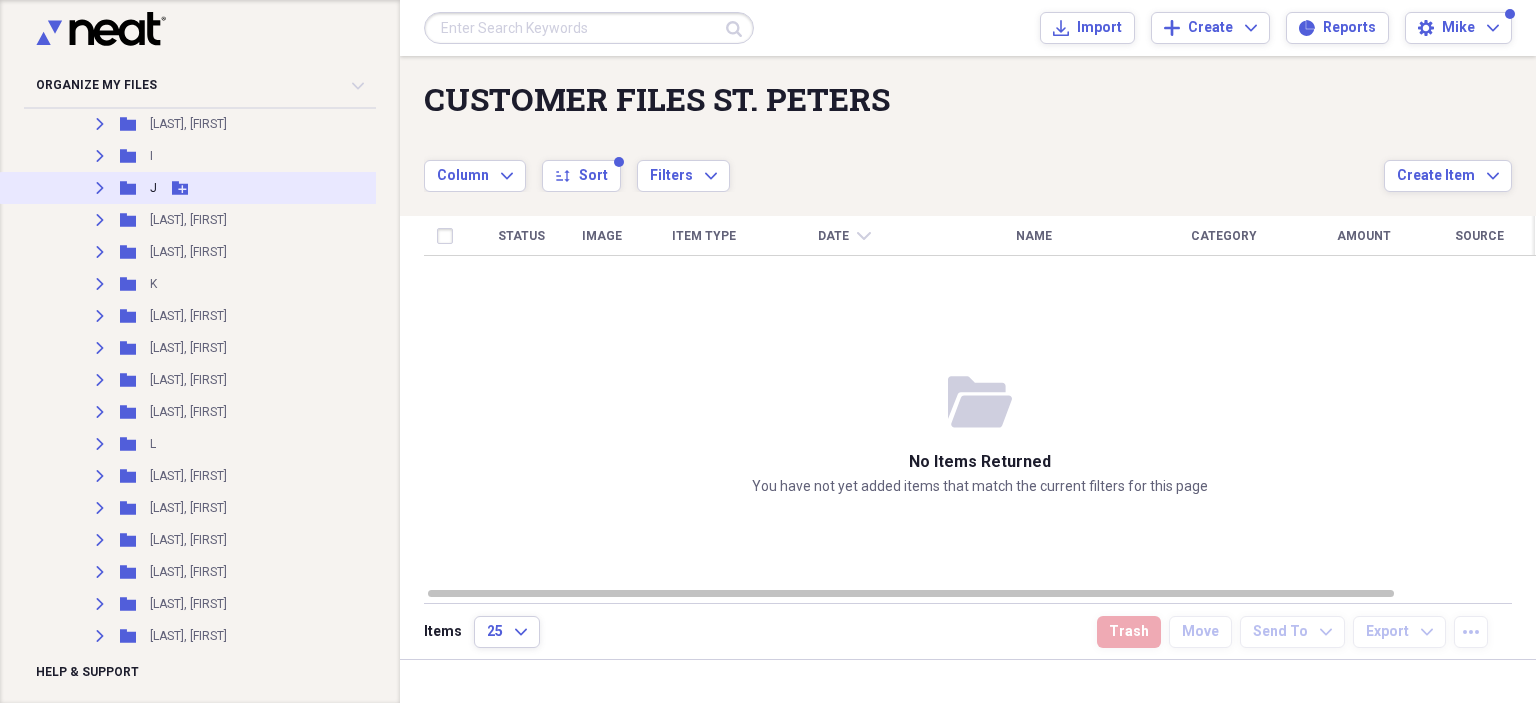 click on "Expand" 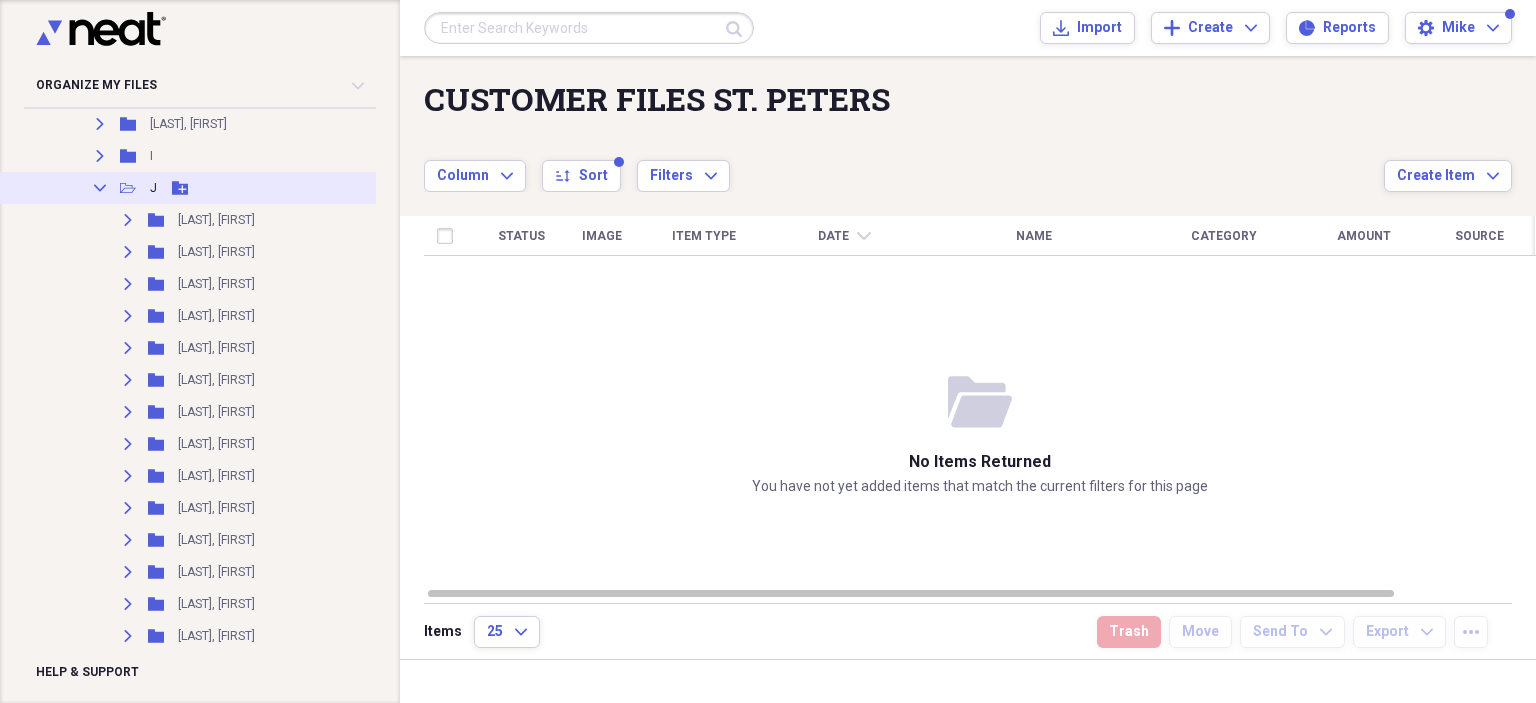 click on "Collapse" 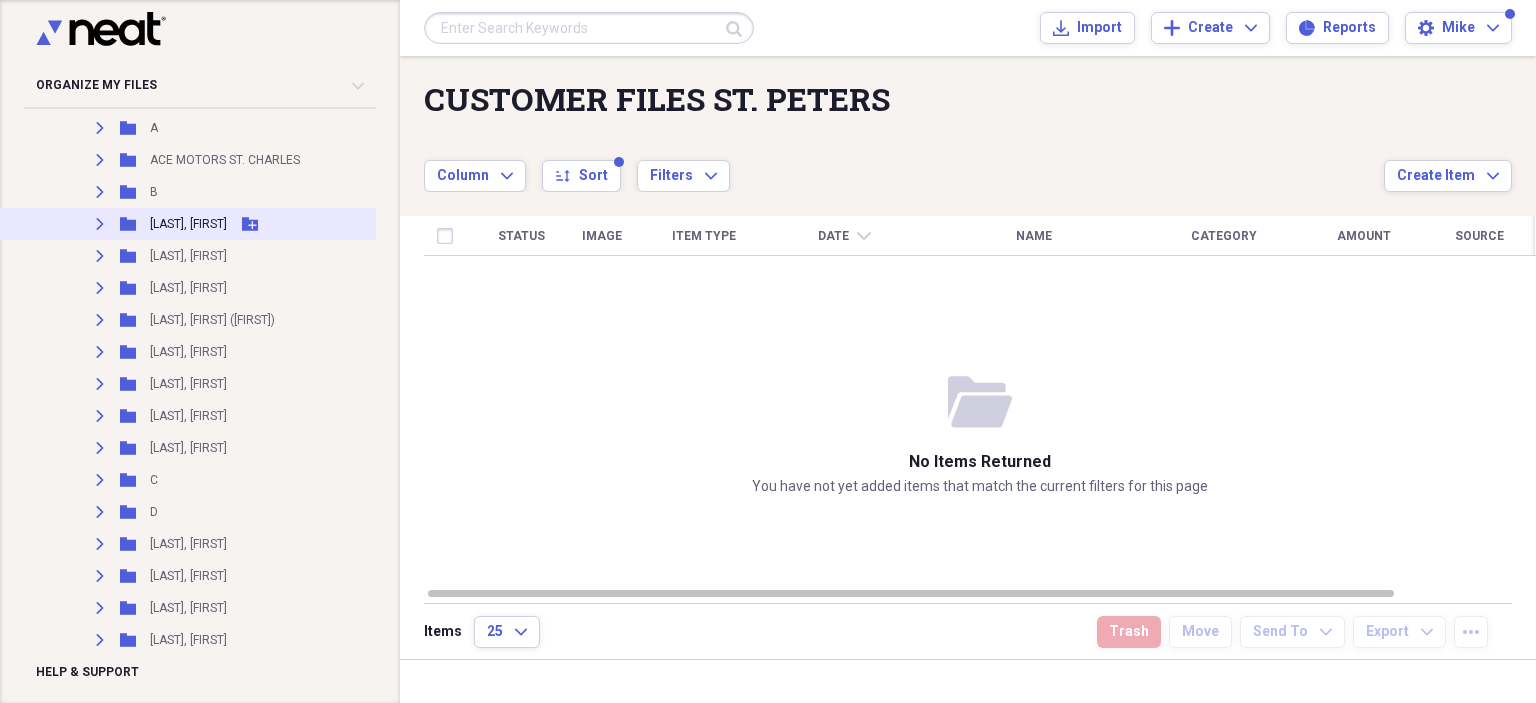 scroll, scrollTop: 25, scrollLeft: 0, axis: vertical 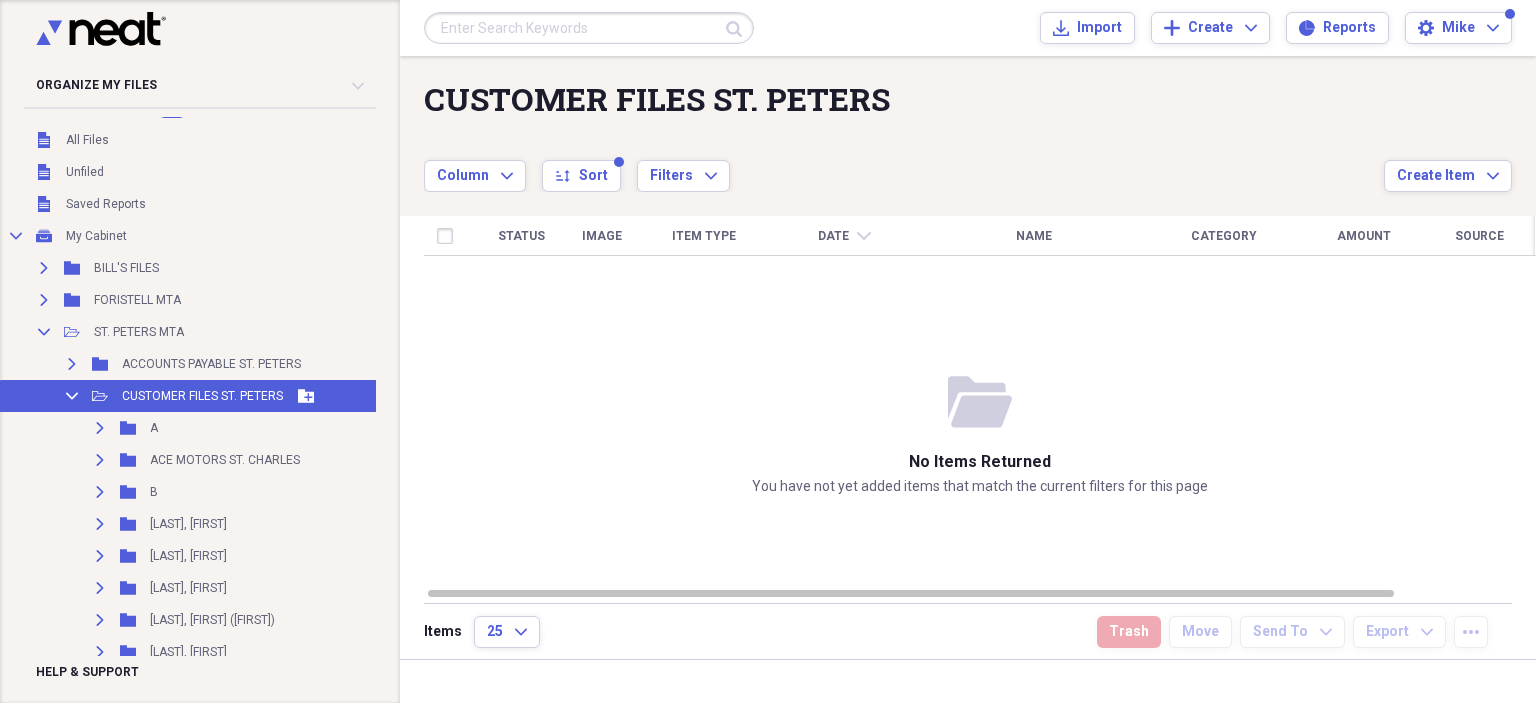 click 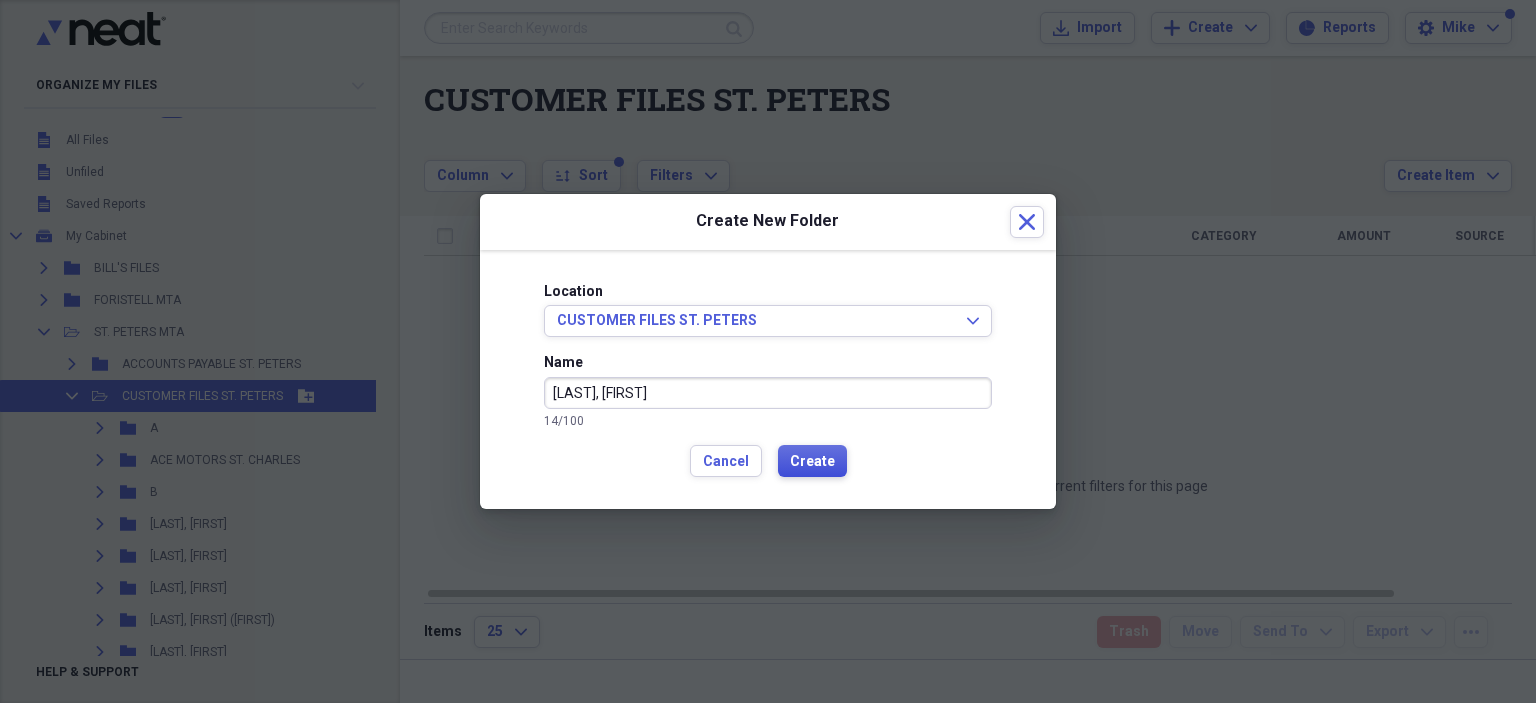type on "[LAST], [FIRST]" 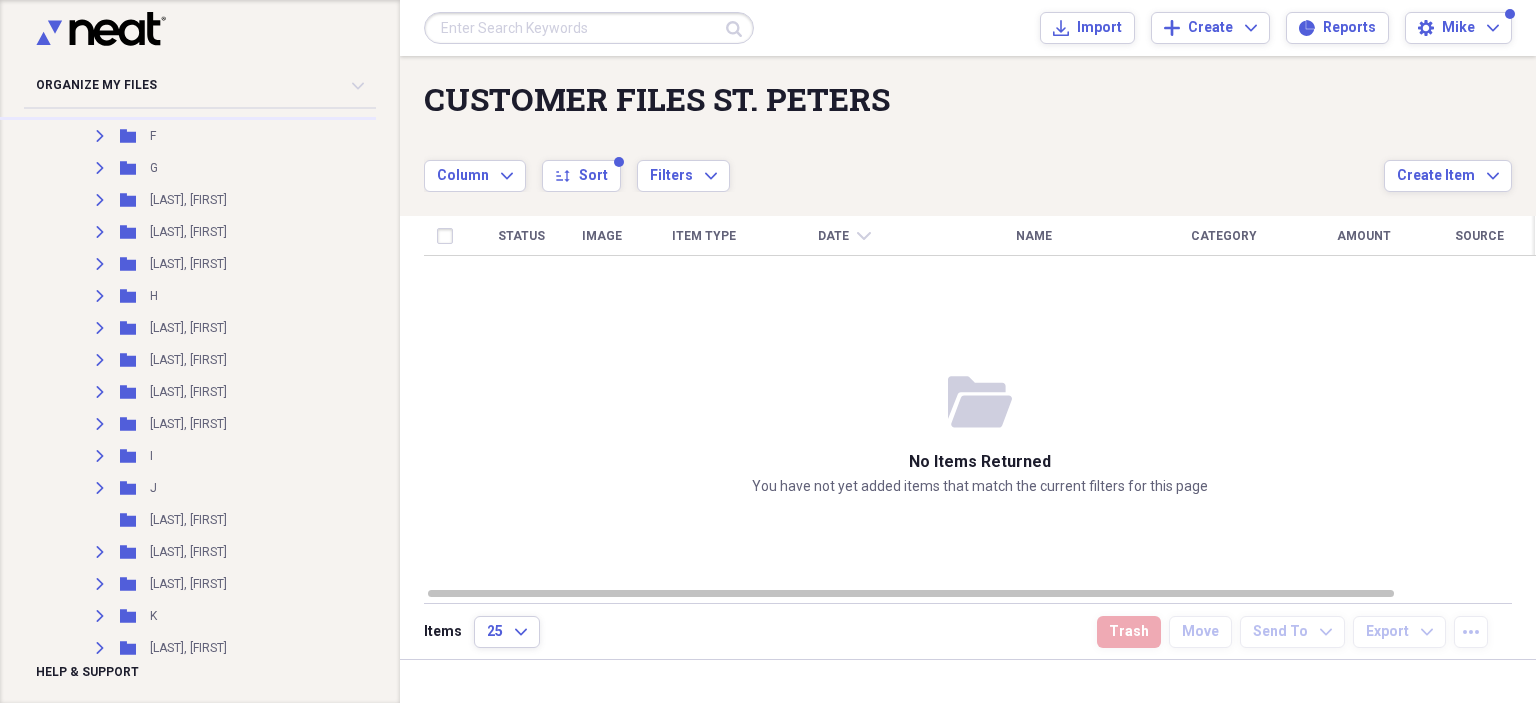 scroll, scrollTop: 1025, scrollLeft: 0, axis: vertical 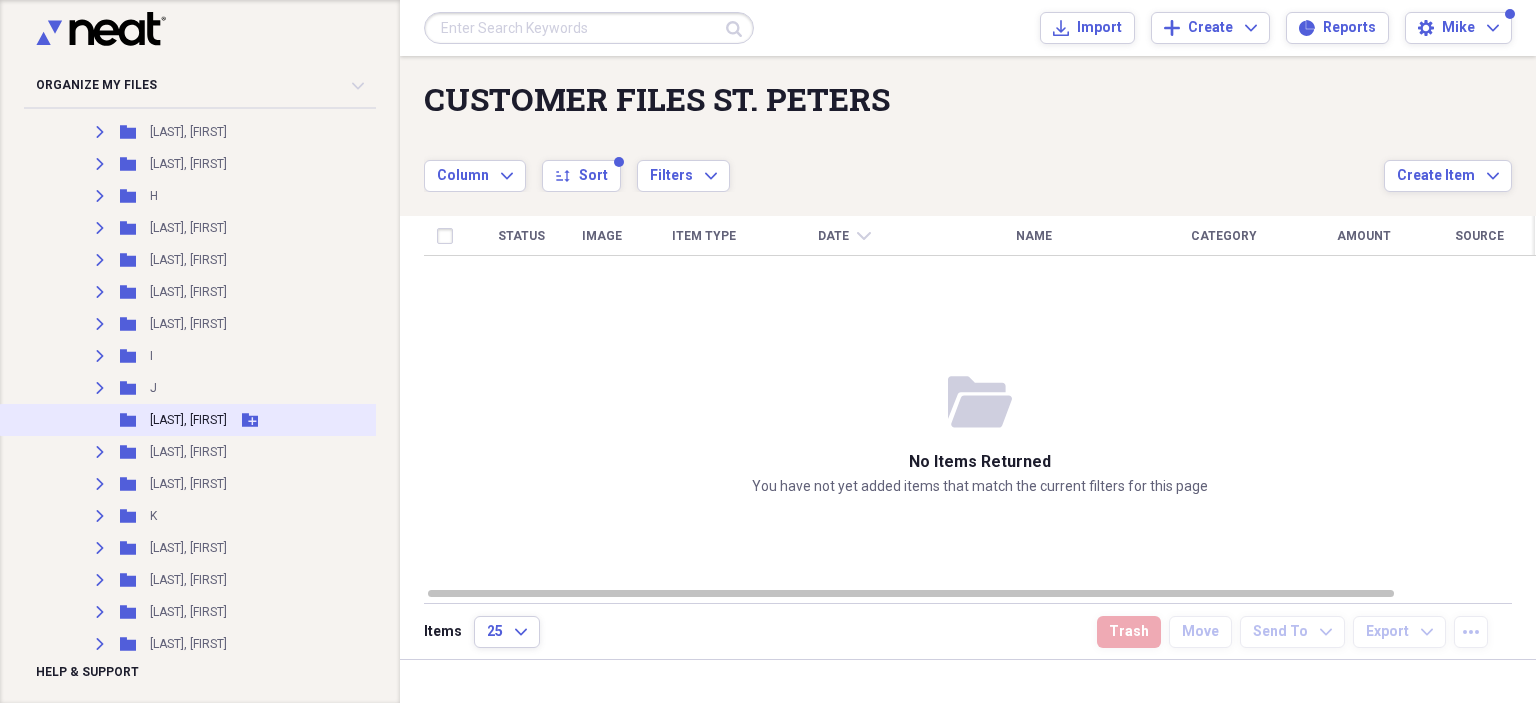 click on "Add Folder" 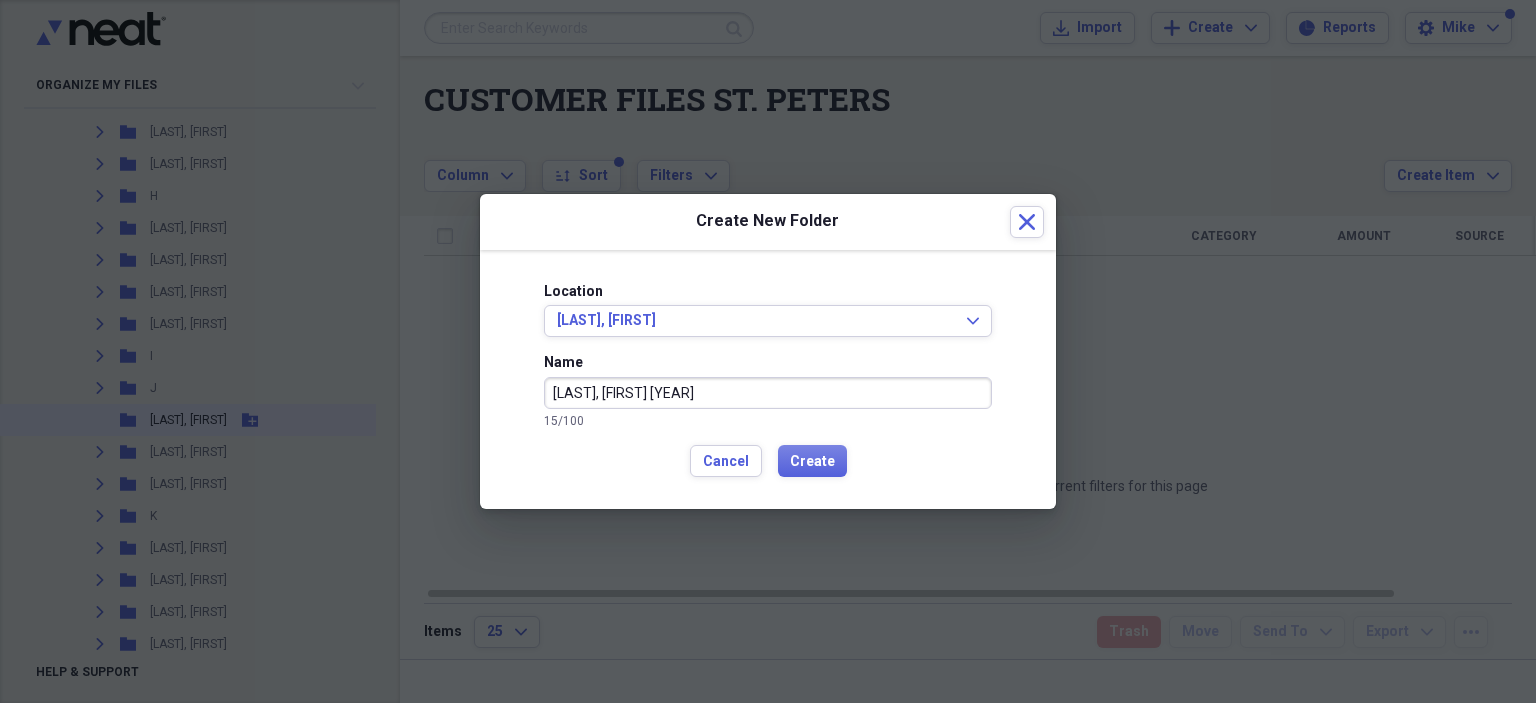 type on "[LAST], [FIRST] [YEAR]" 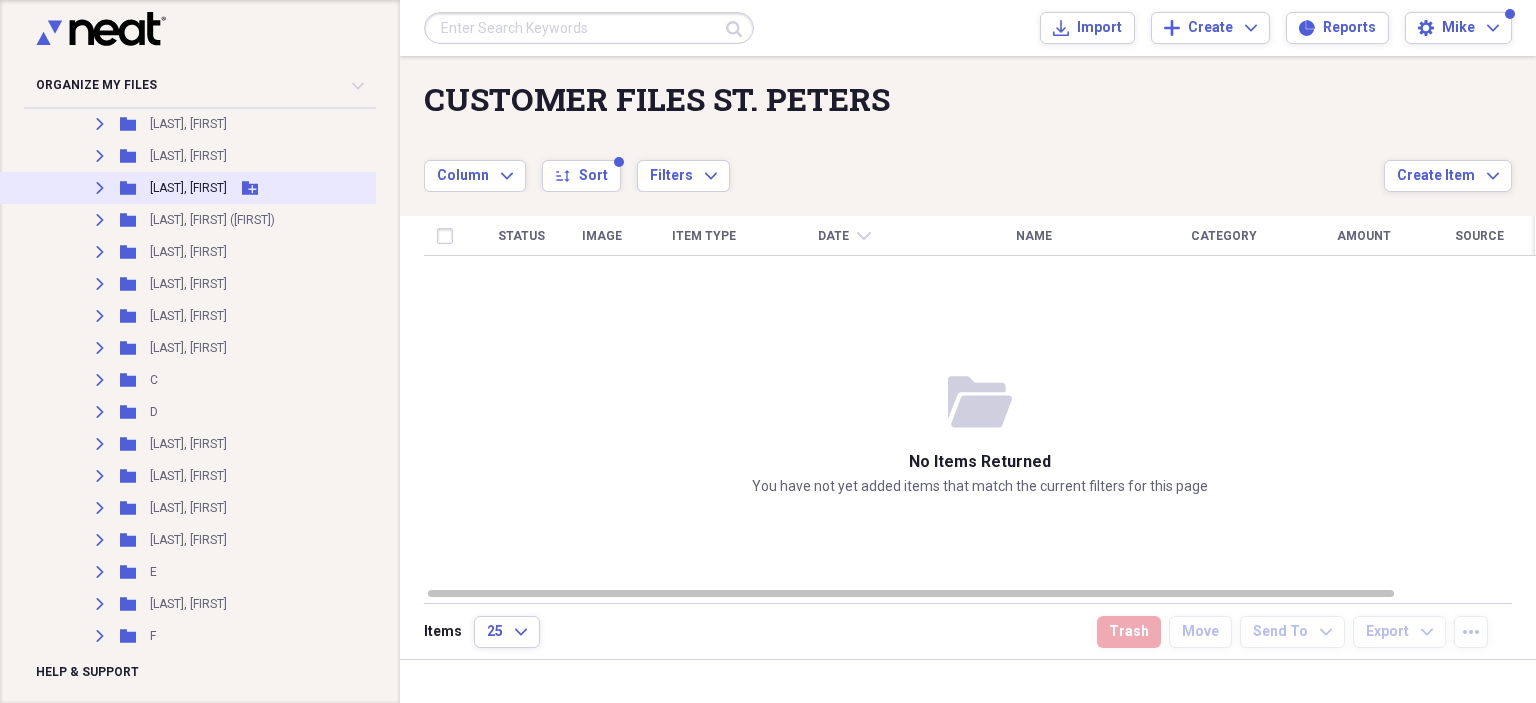 scroll, scrollTop: 325, scrollLeft: 0, axis: vertical 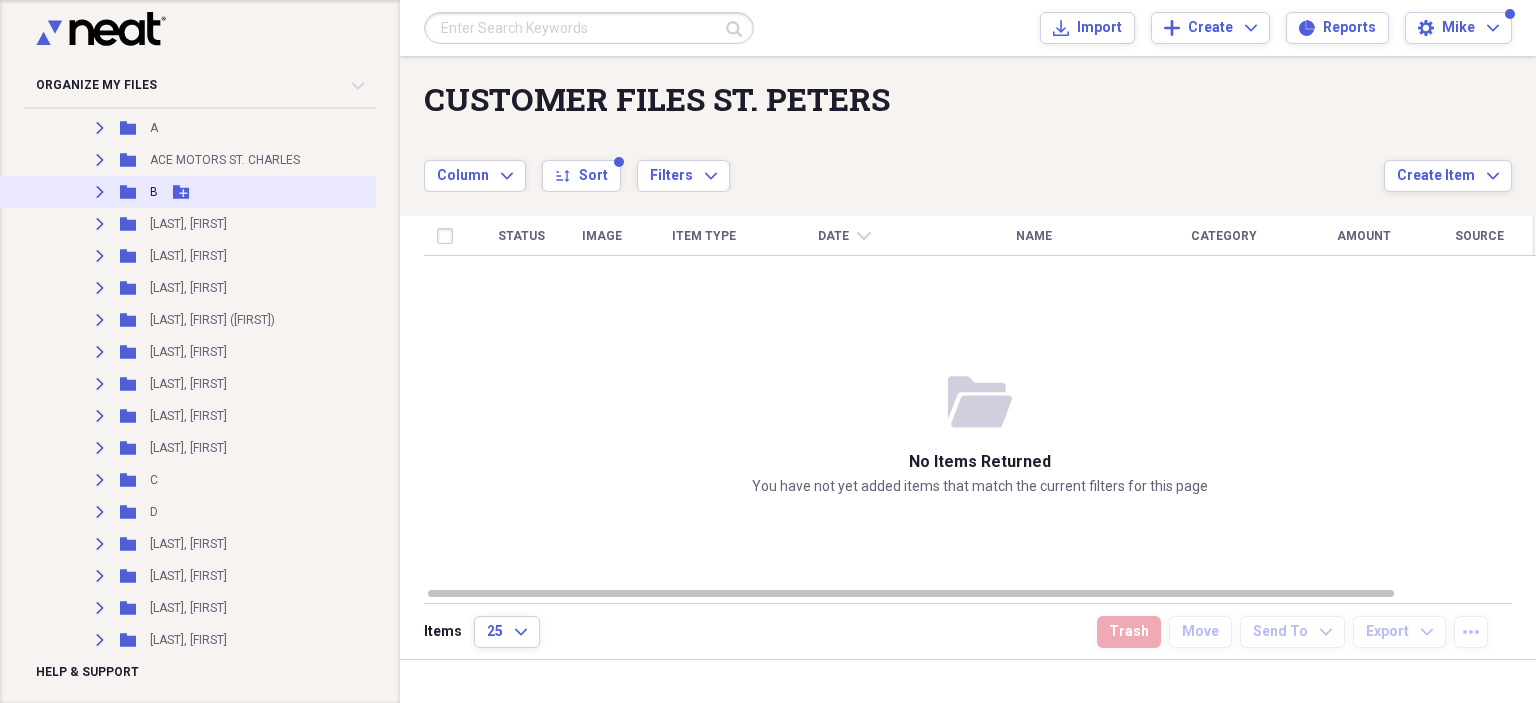 click on "Expand" 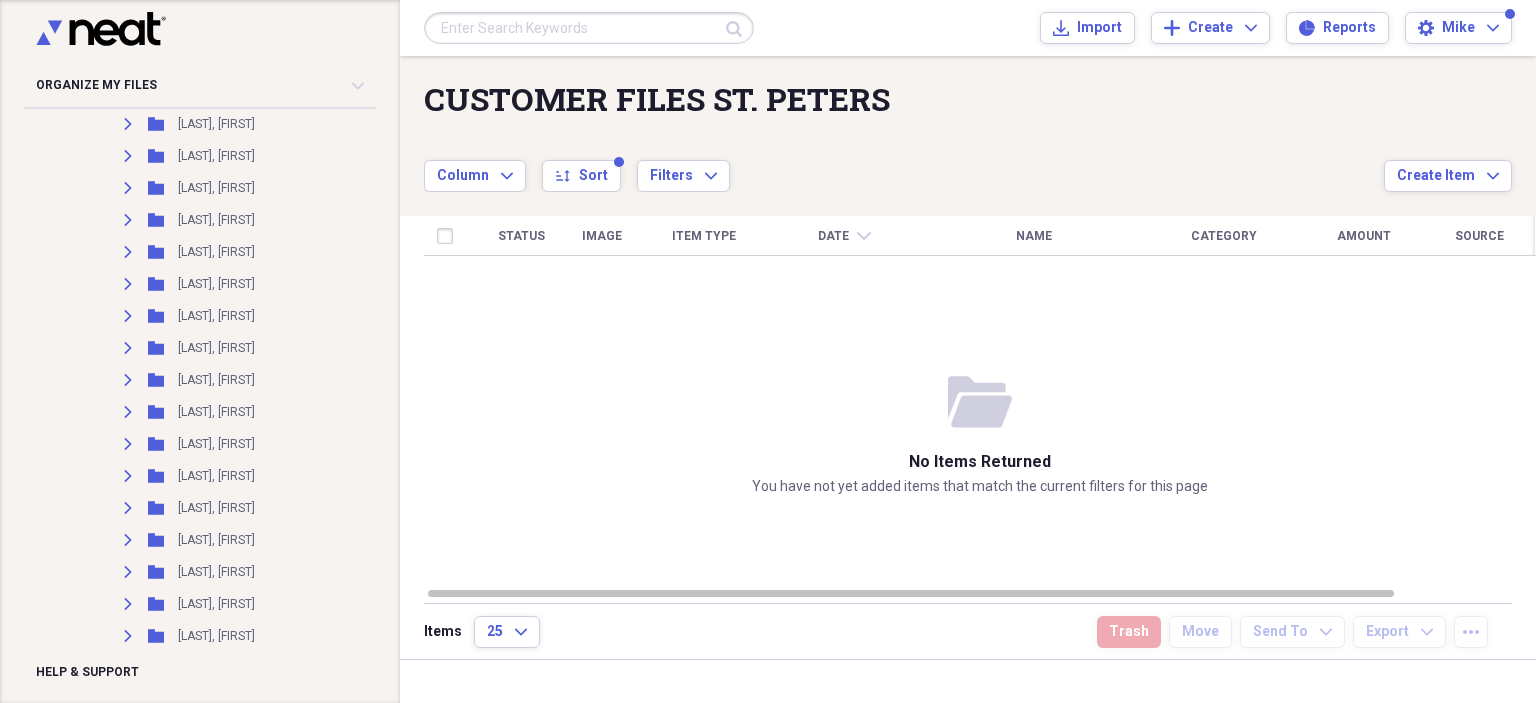 scroll, scrollTop: 2925, scrollLeft: 0, axis: vertical 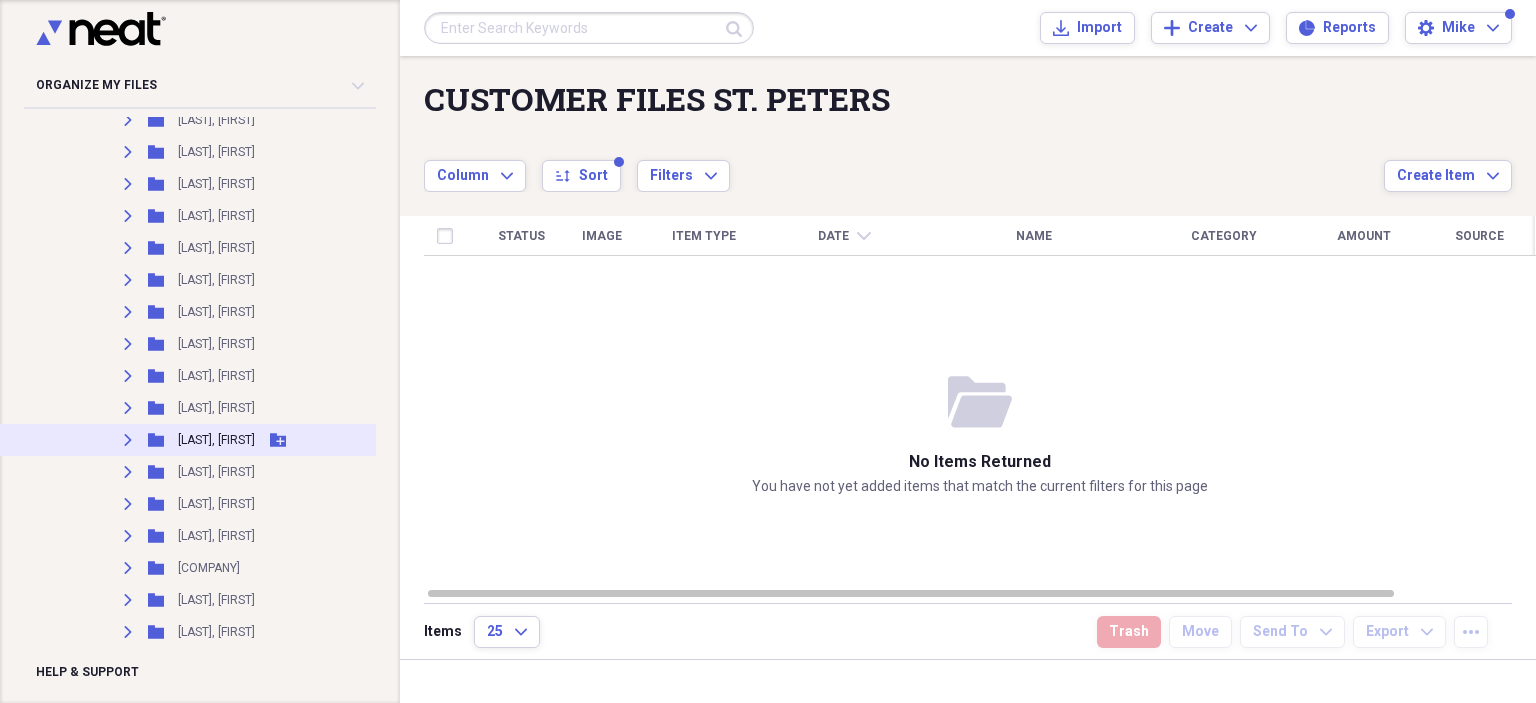 click on "Expand" 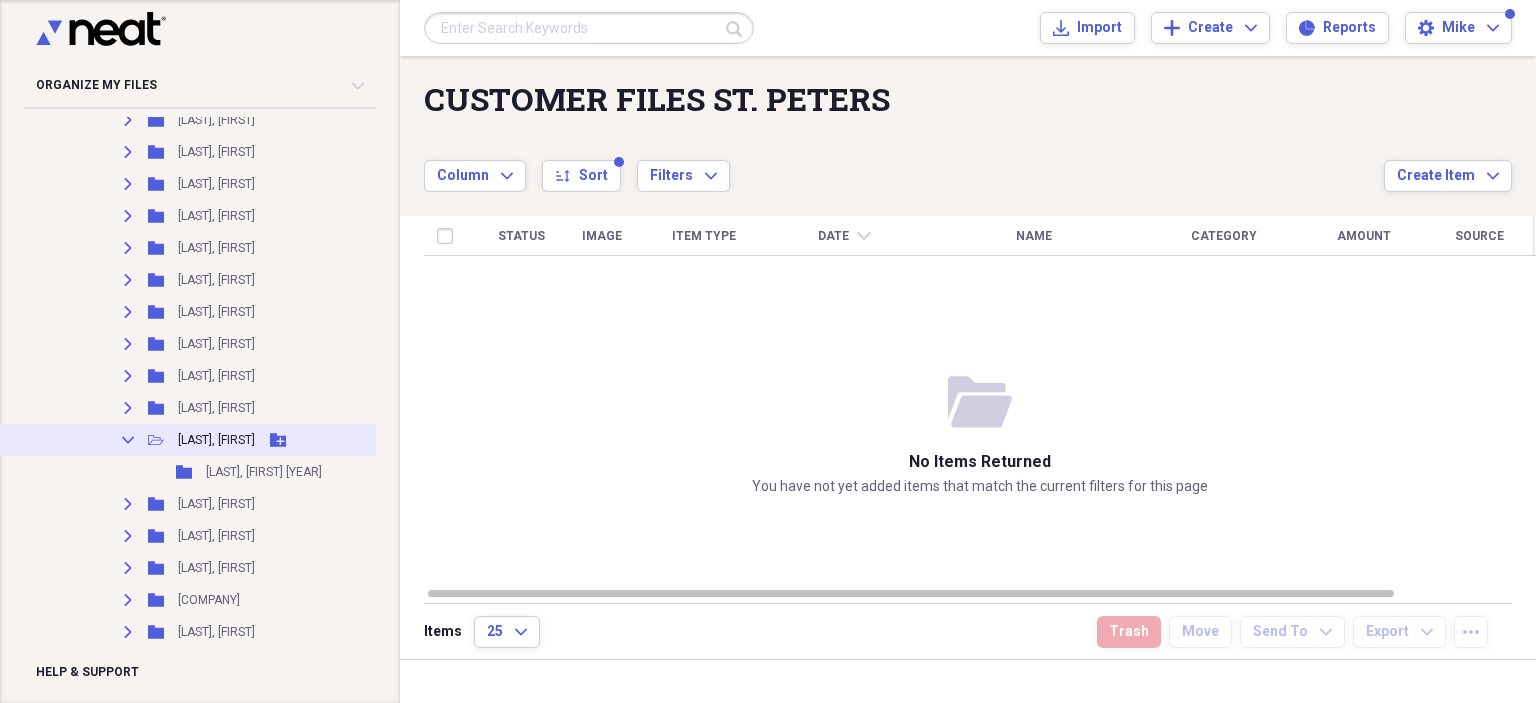 click on "Collapse" 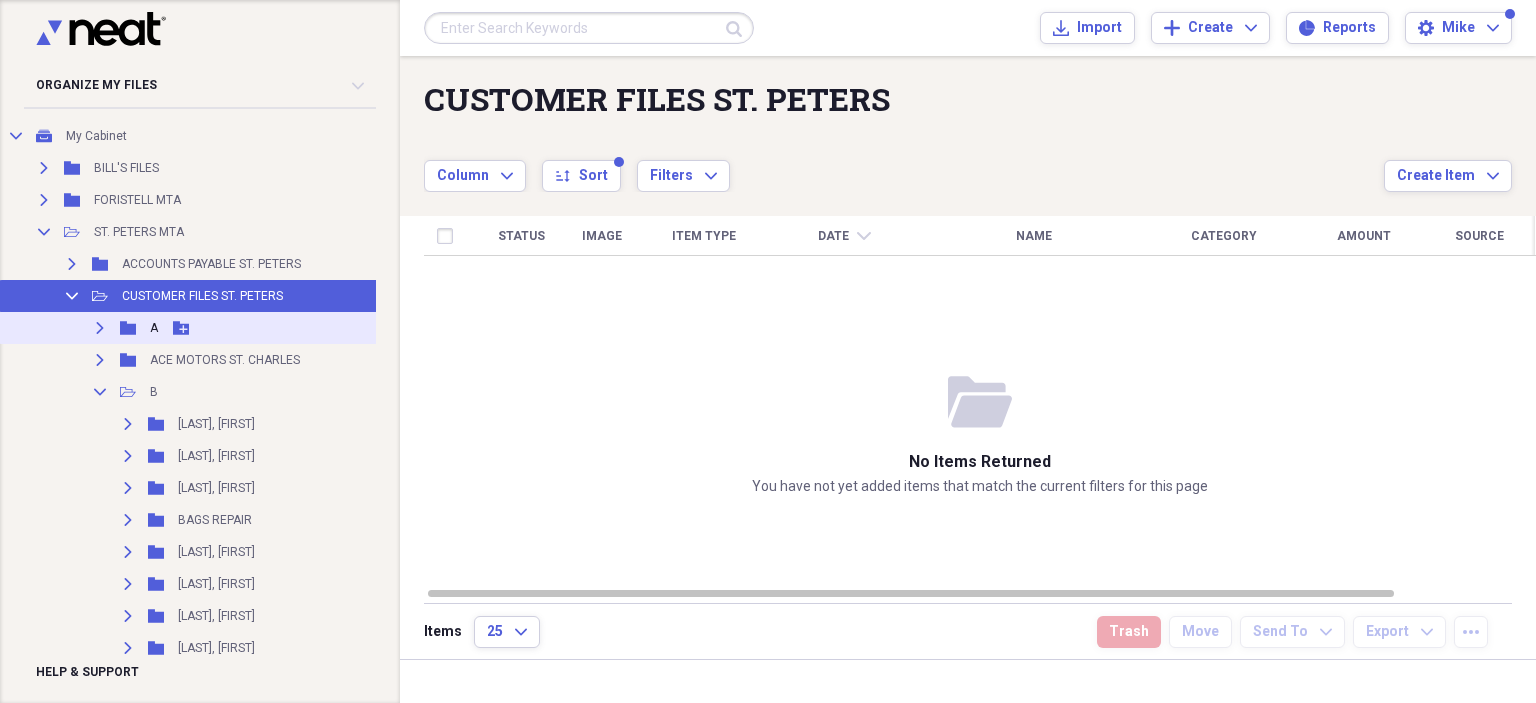 scroll, scrollTop: 0, scrollLeft: 0, axis: both 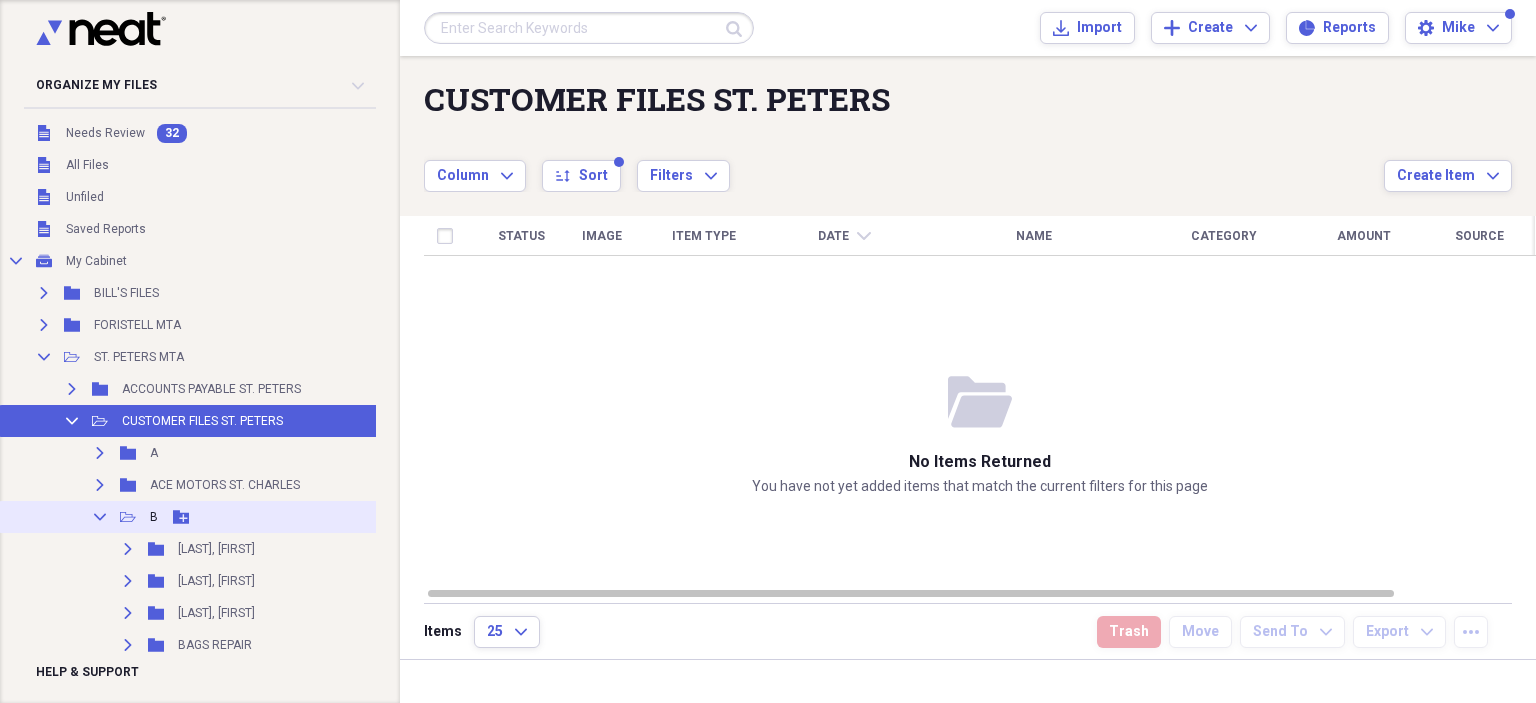 click on "Collapse" 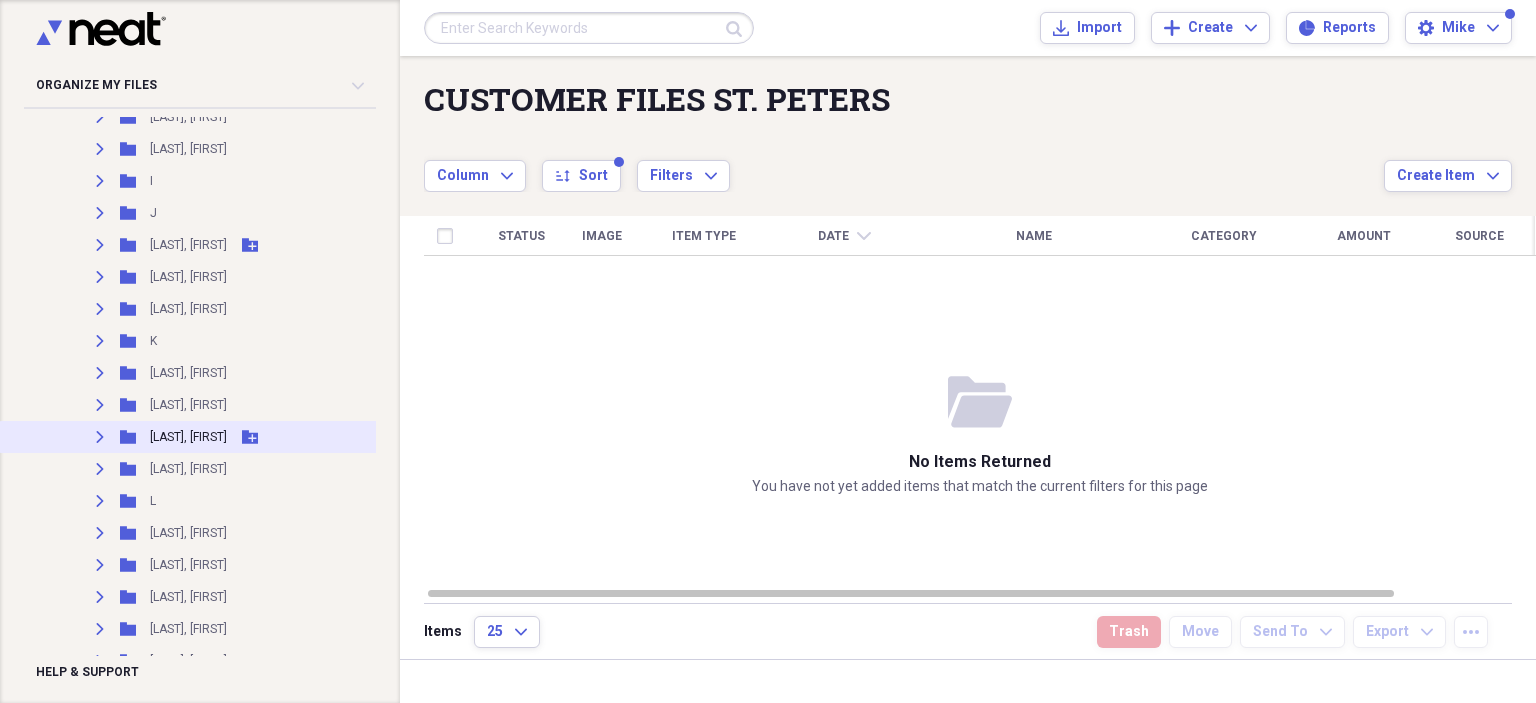 scroll, scrollTop: 1400, scrollLeft: 0, axis: vertical 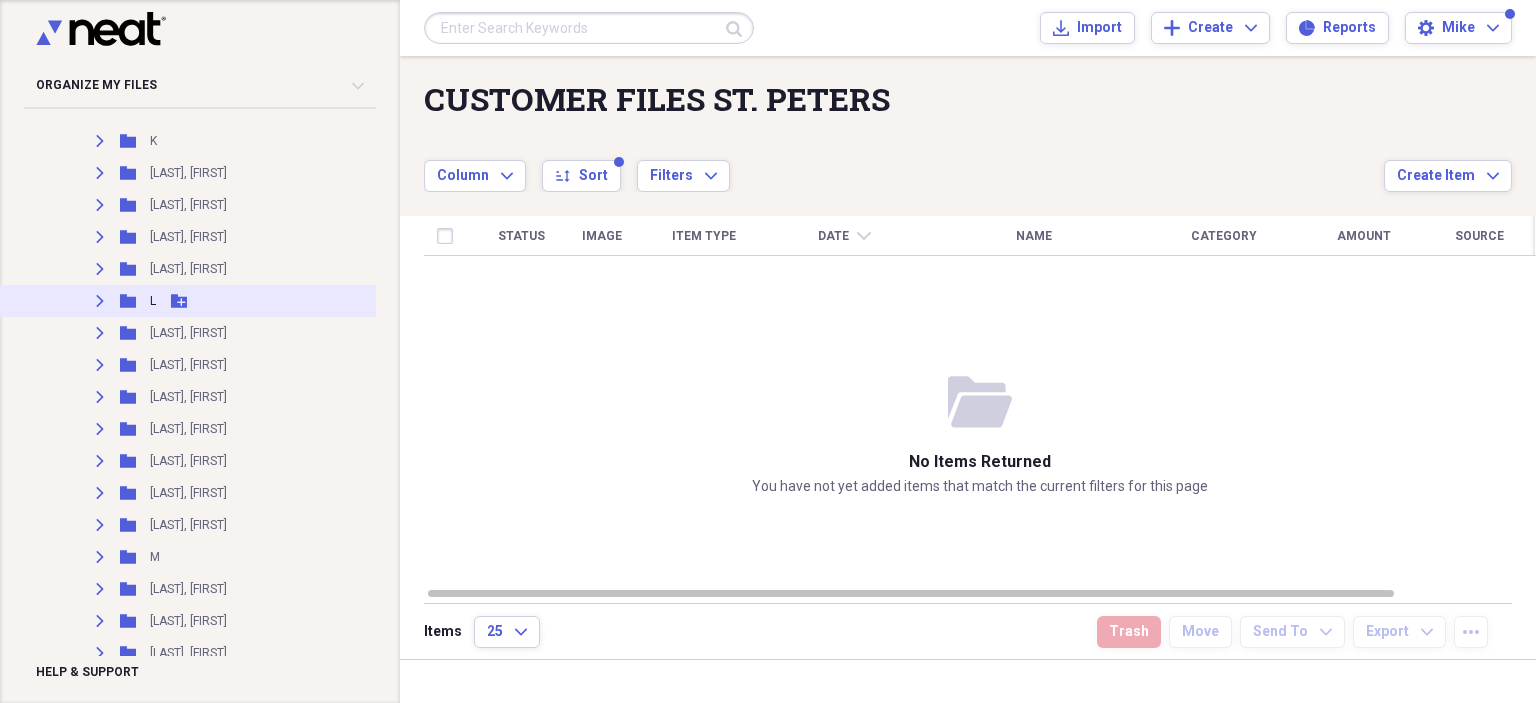 click on "Expand" 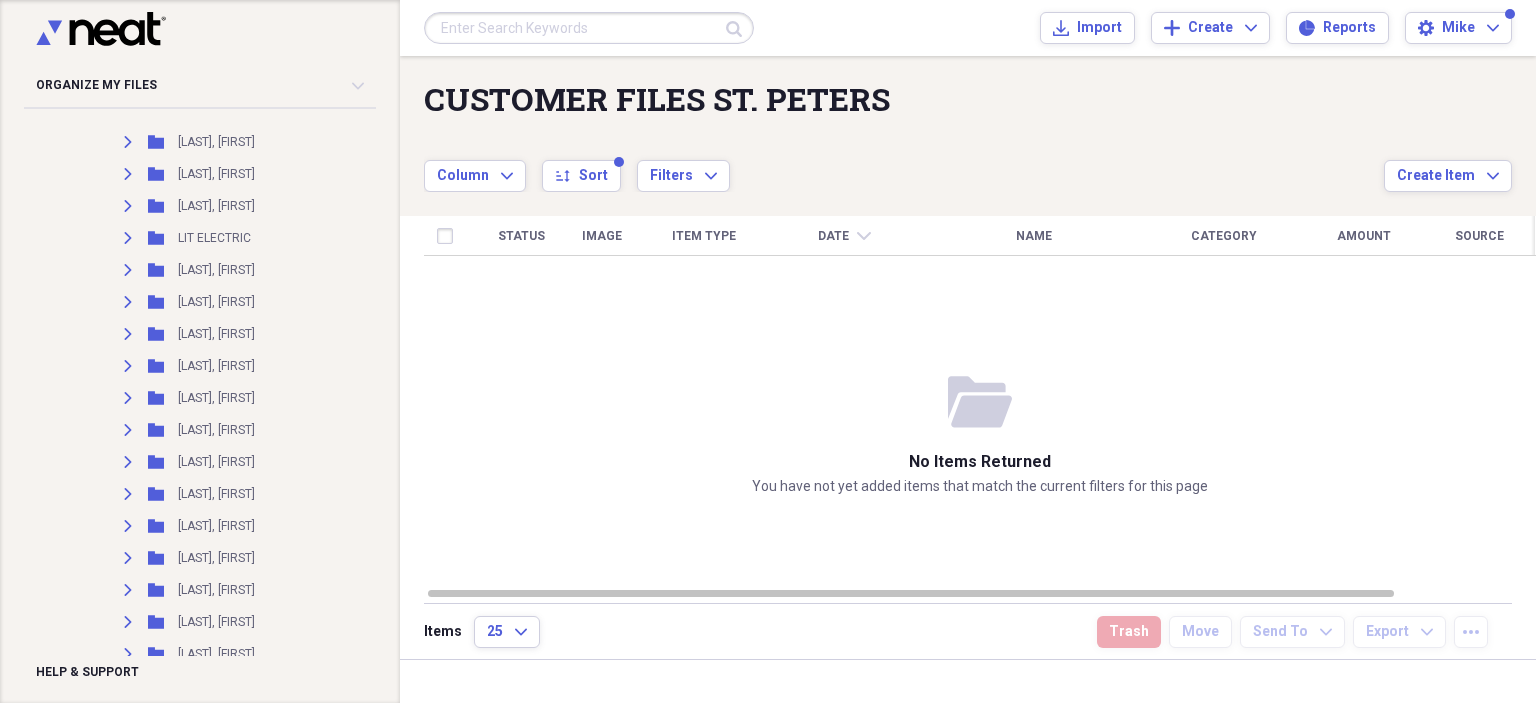 scroll, scrollTop: 5045, scrollLeft: 0, axis: vertical 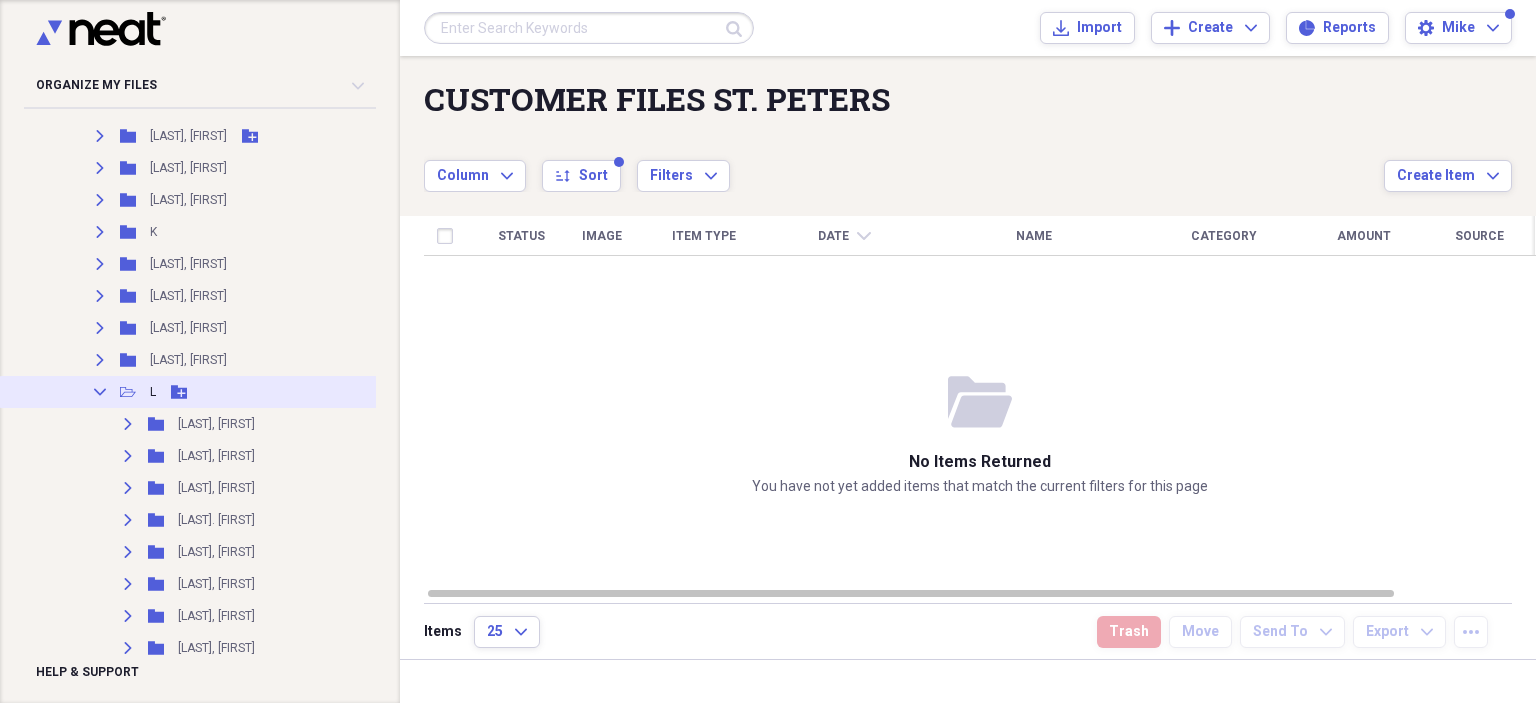 click on "Collapse" at bounding box center (100, 392) 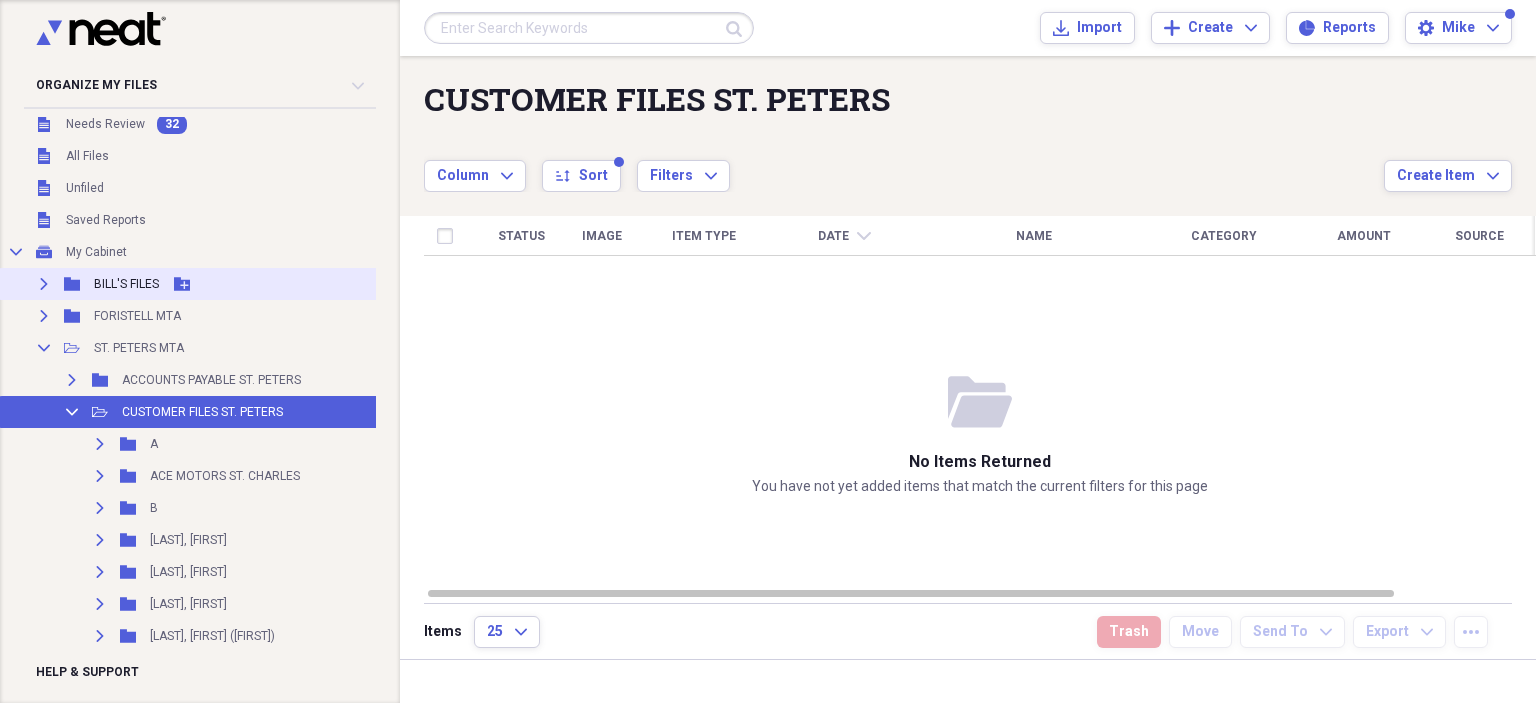 scroll, scrollTop: 0, scrollLeft: 0, axis: both 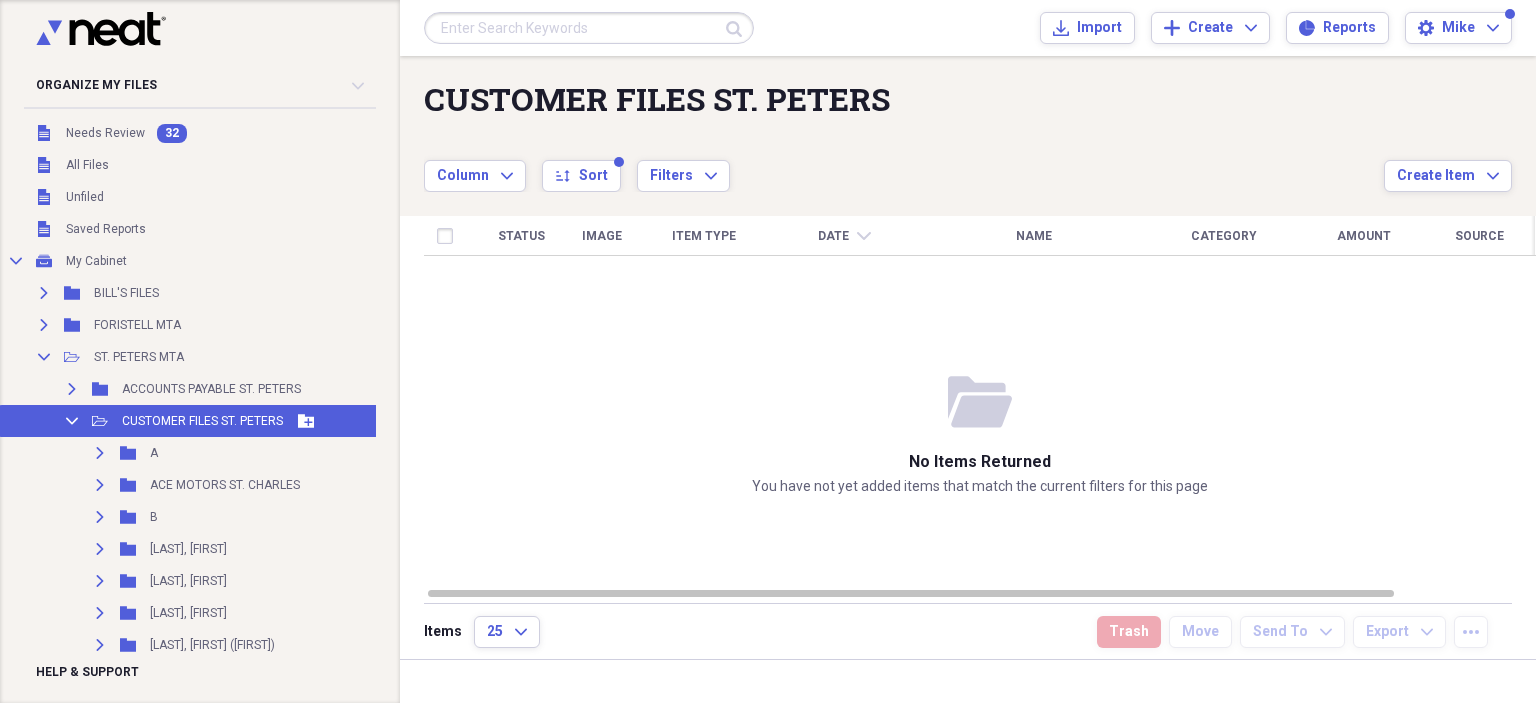 click 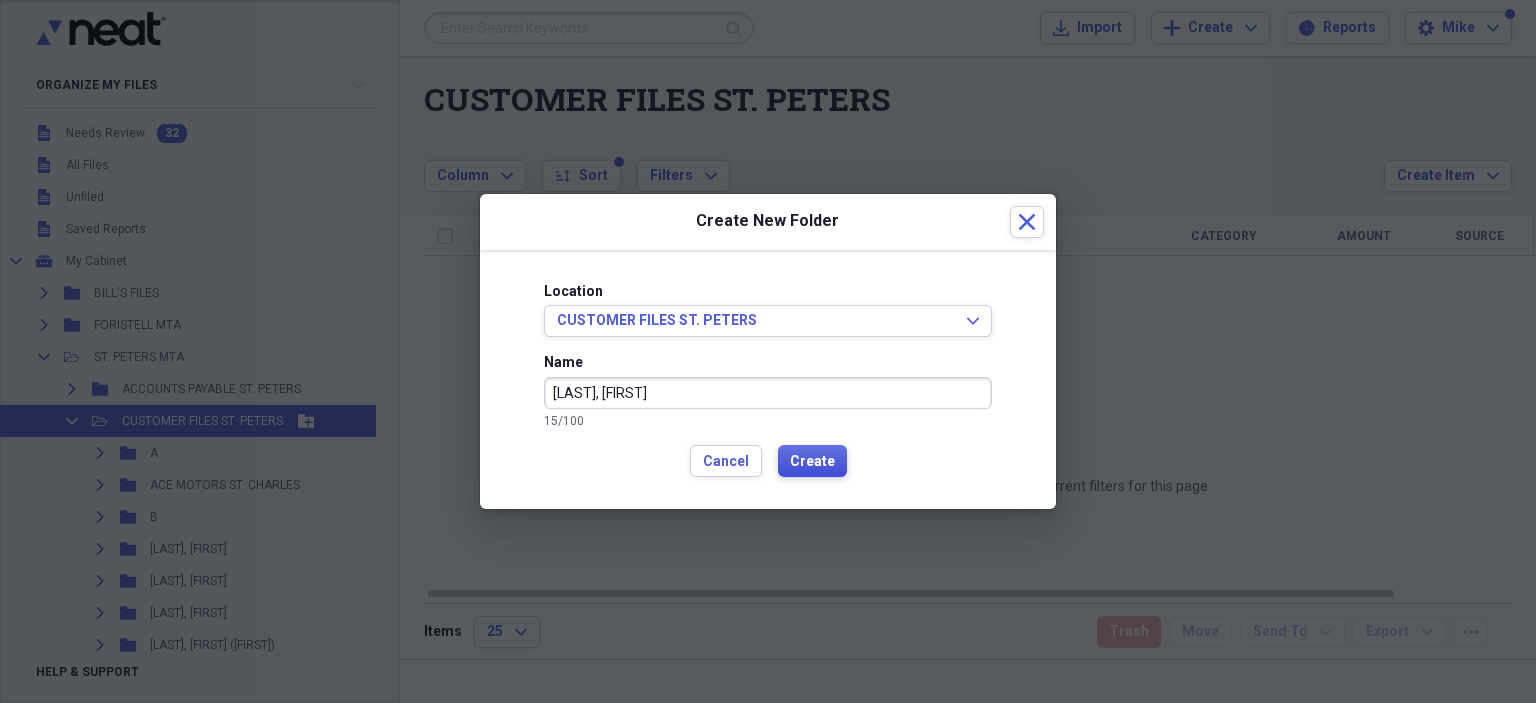 type on "[LAST], [FIRST]" 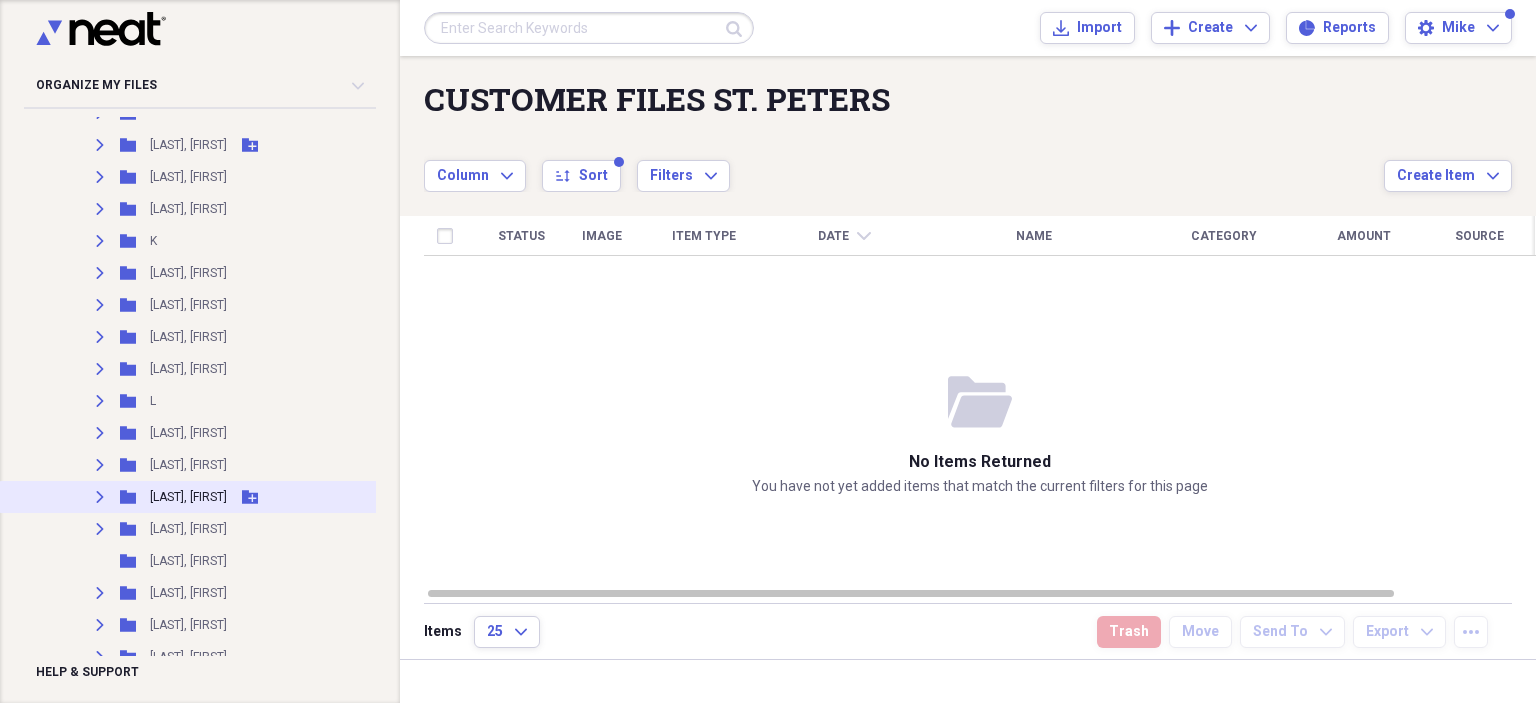 scroll, scrollTop: 1400, scrollLeft: 0, axis: vertical 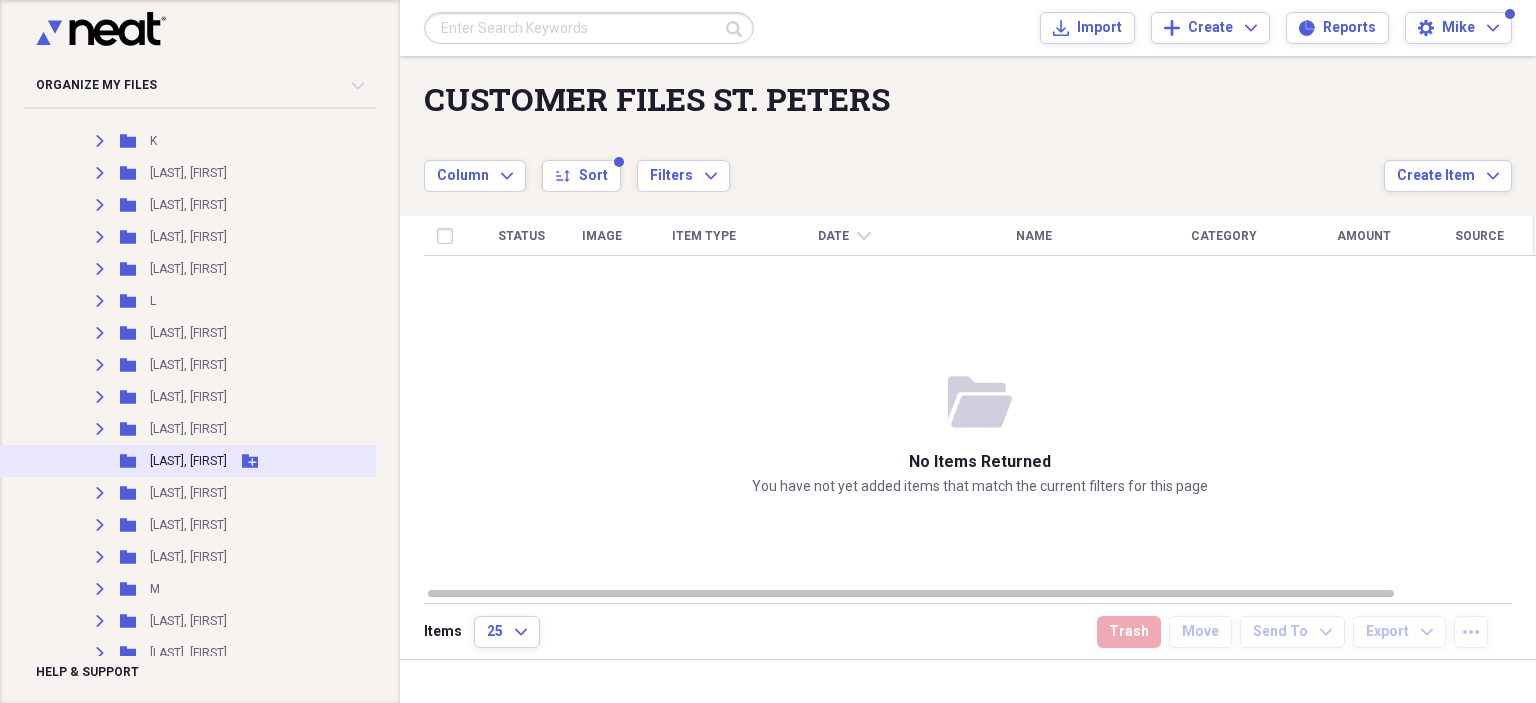click on "Add Folder" 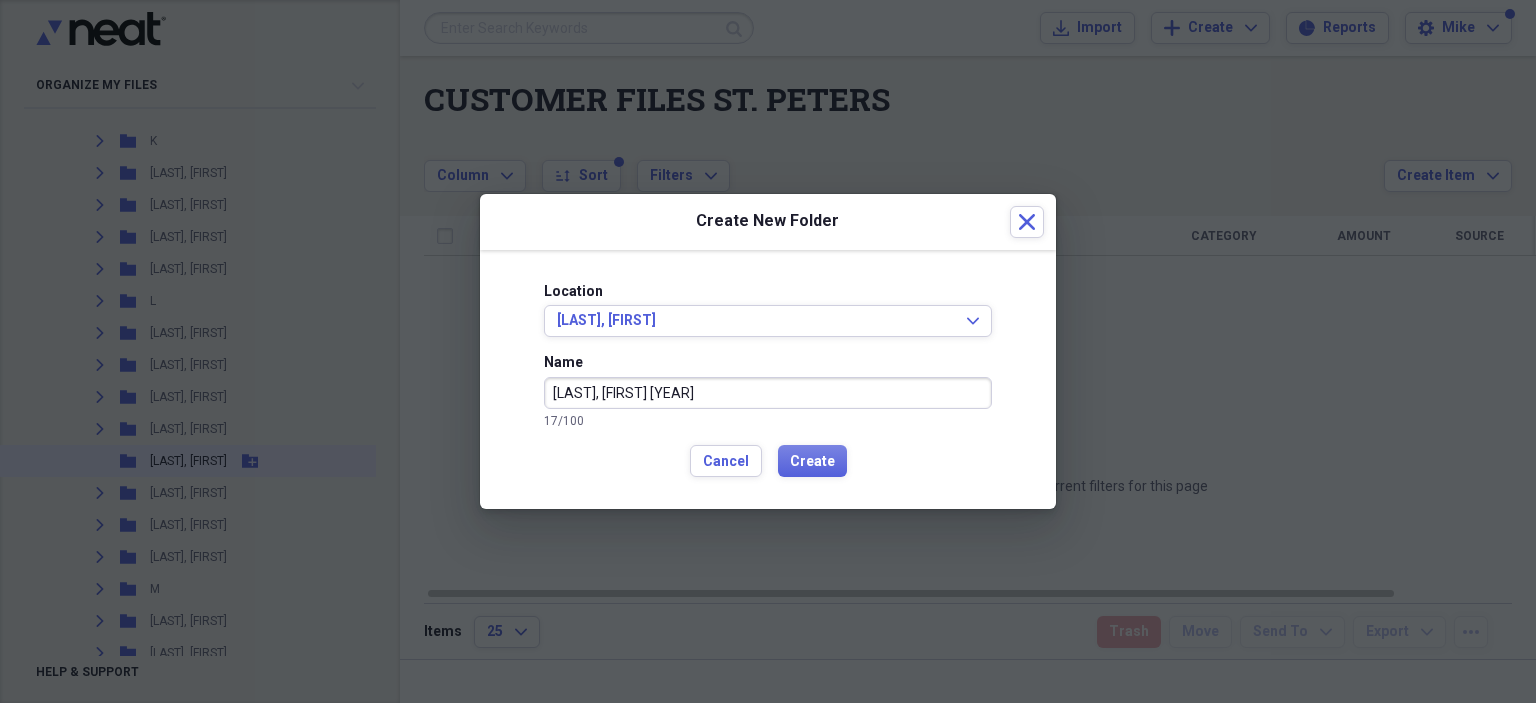 type on "[LAST], [FIRST] [YEAR]" 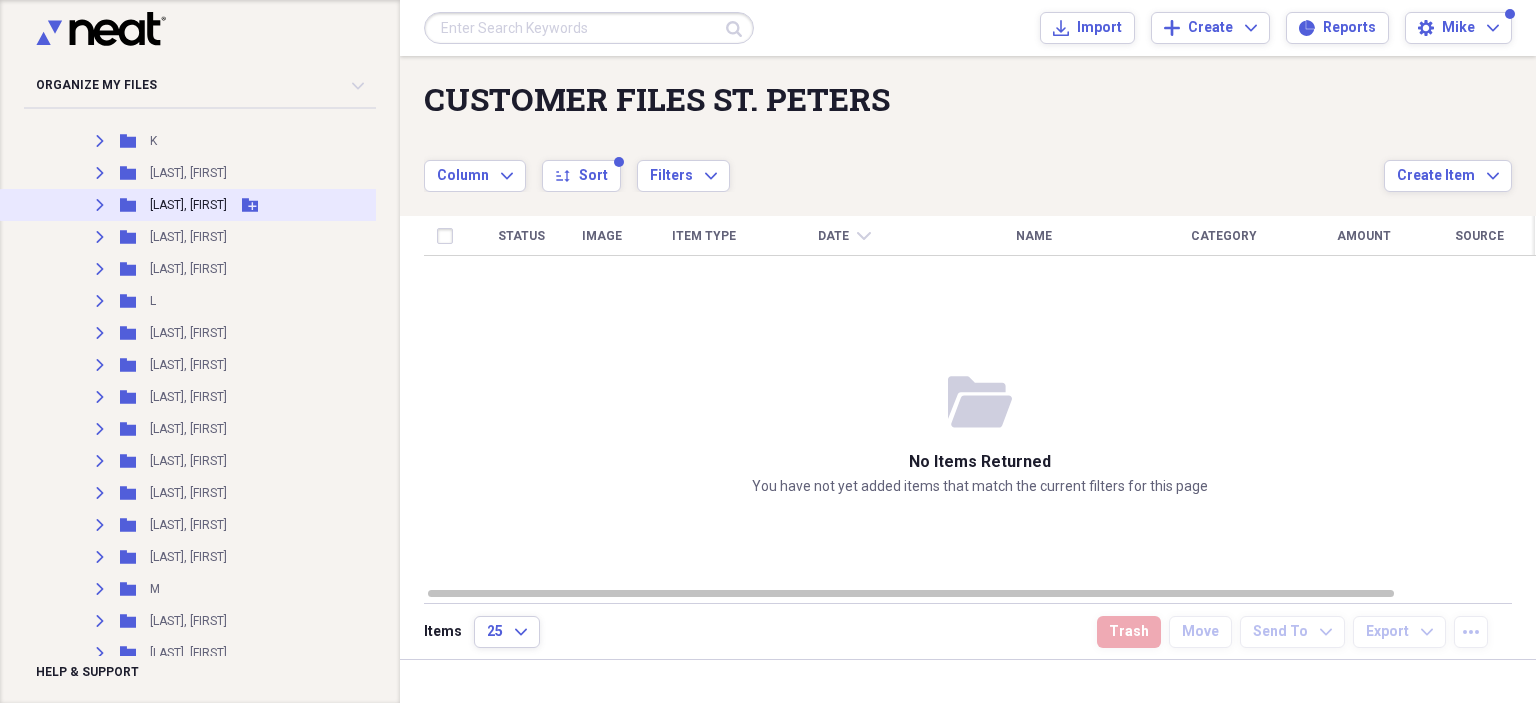 scroll, scrollTop: 1200, scrollLeft: 0, axis: vertical 